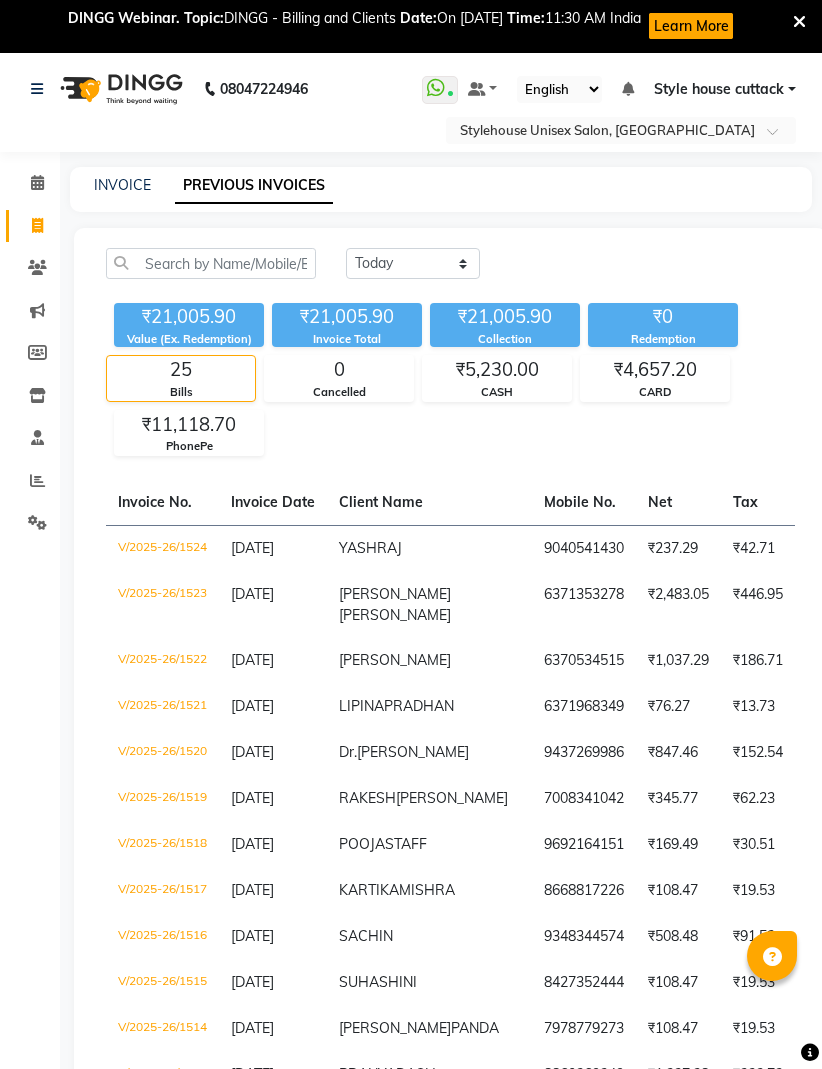 select on "yesterday" 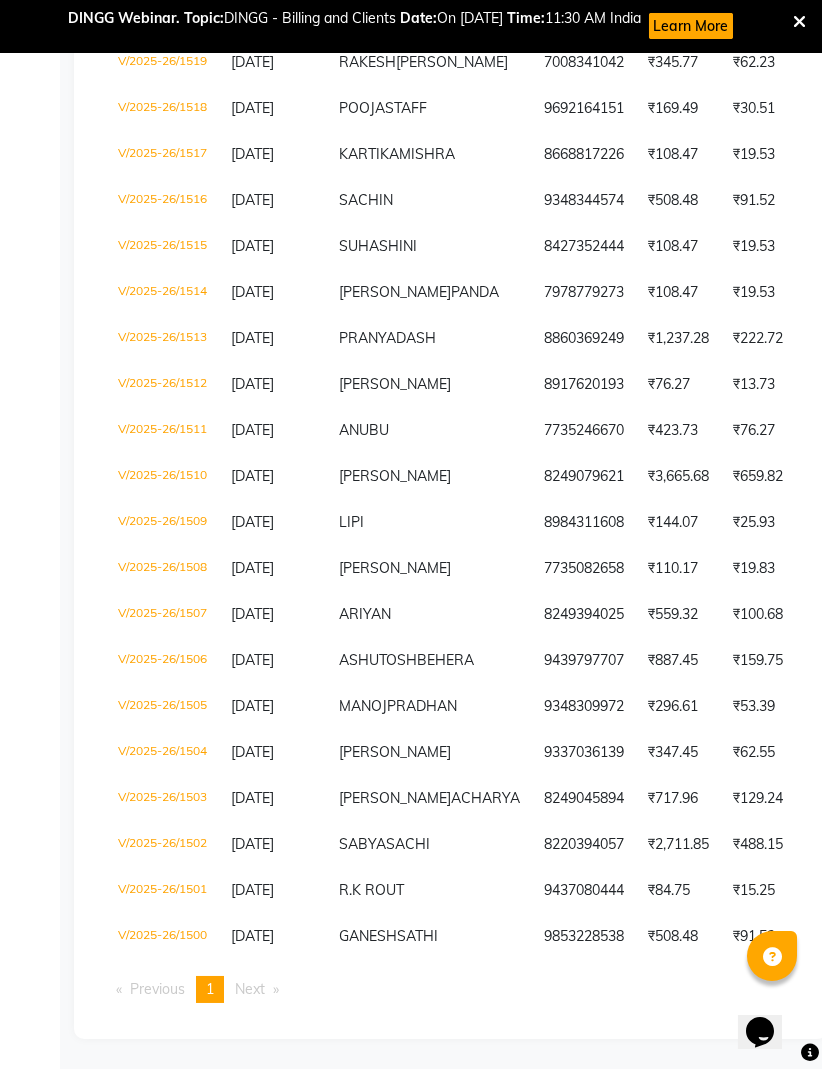 scroll, scrollTop: 0, scrollLeft: 0, axis: both 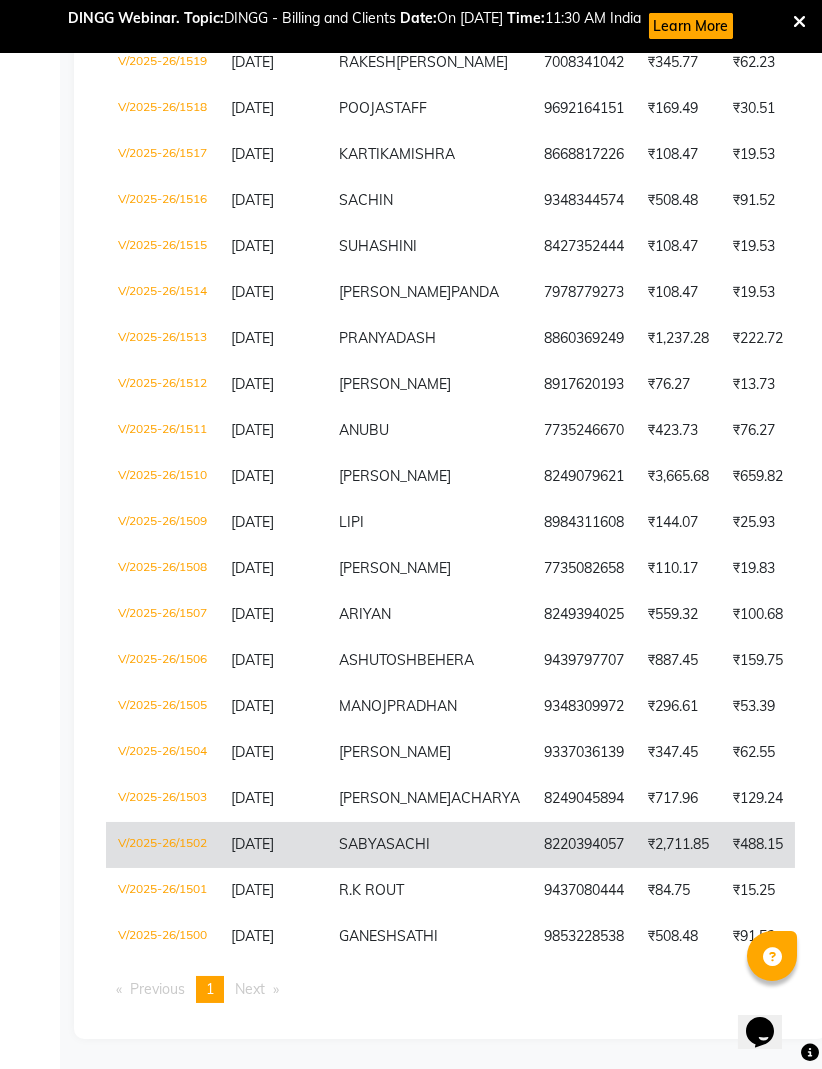 click on "SABYASACHI" 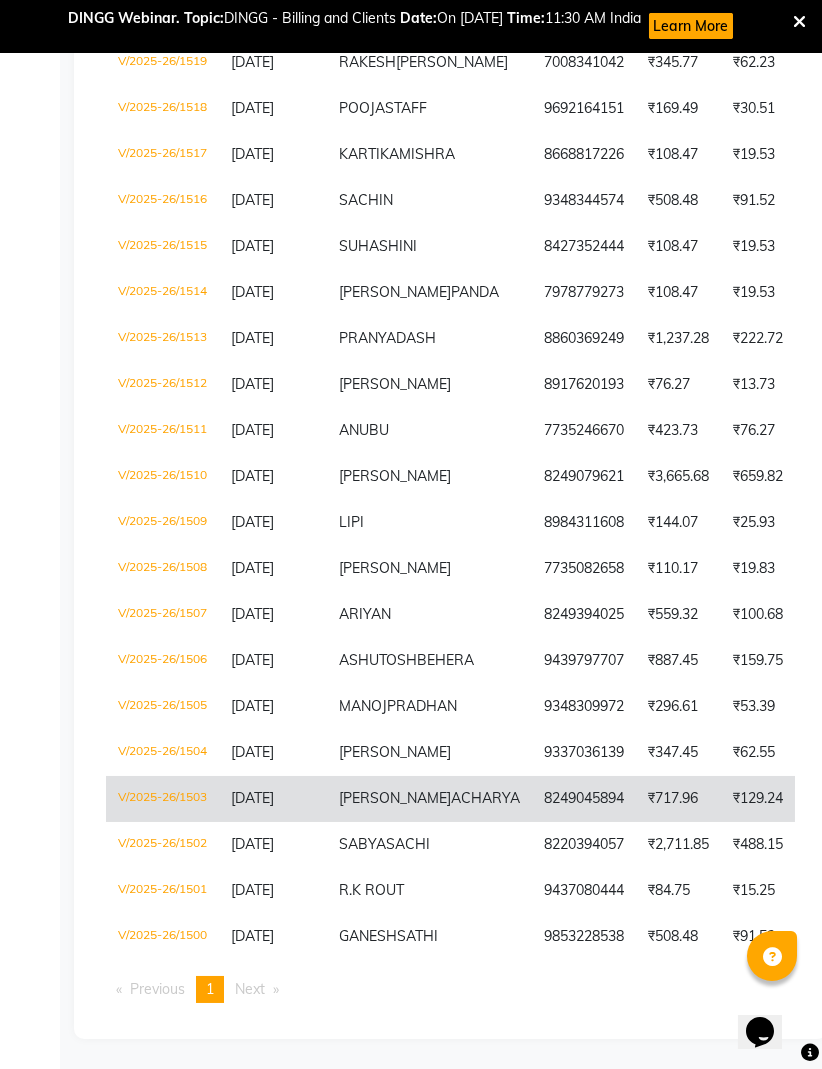 scroll, scrollTop: 901, scrollLeft: 0, axis: vertical 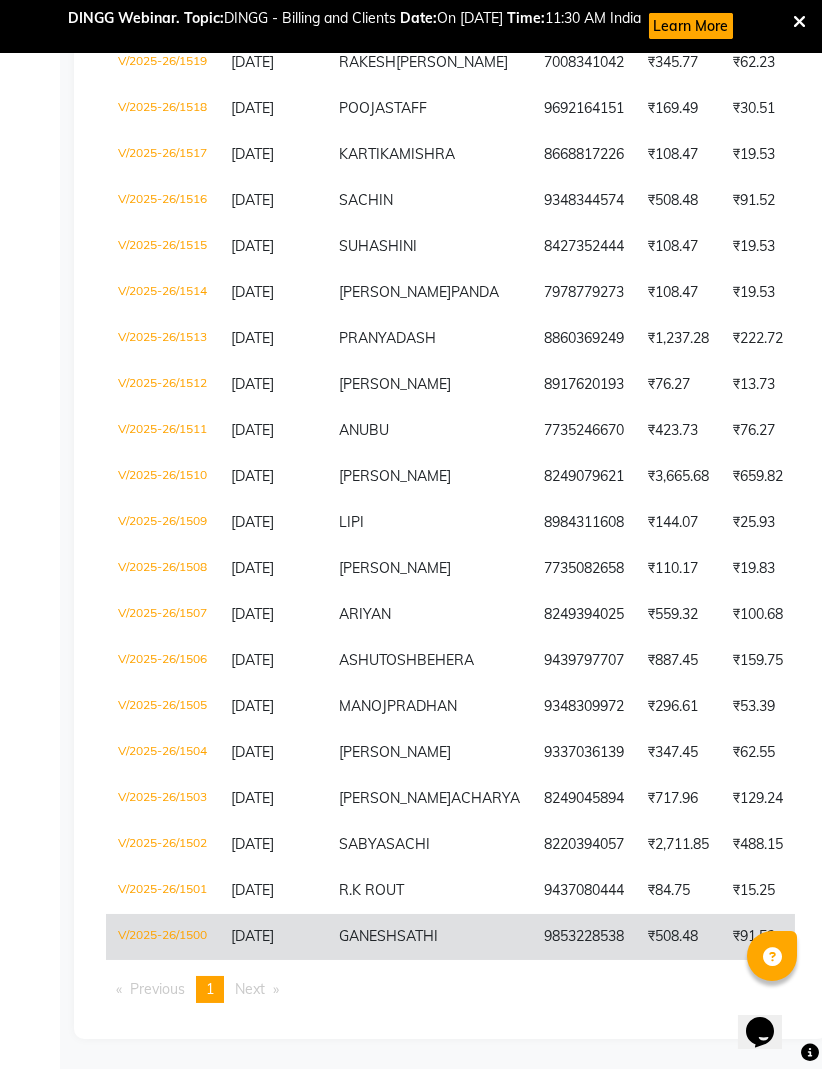 click on "[DATE]" 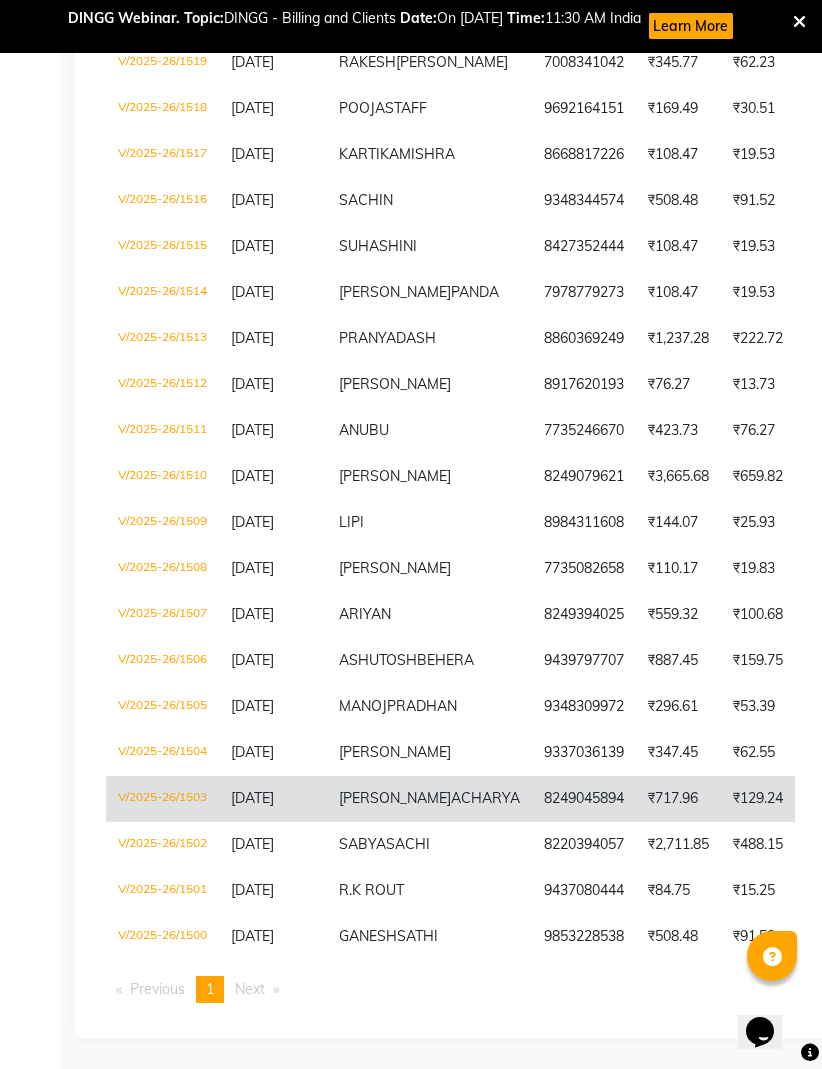 click on "CHIRANJEET  ACHARYA" 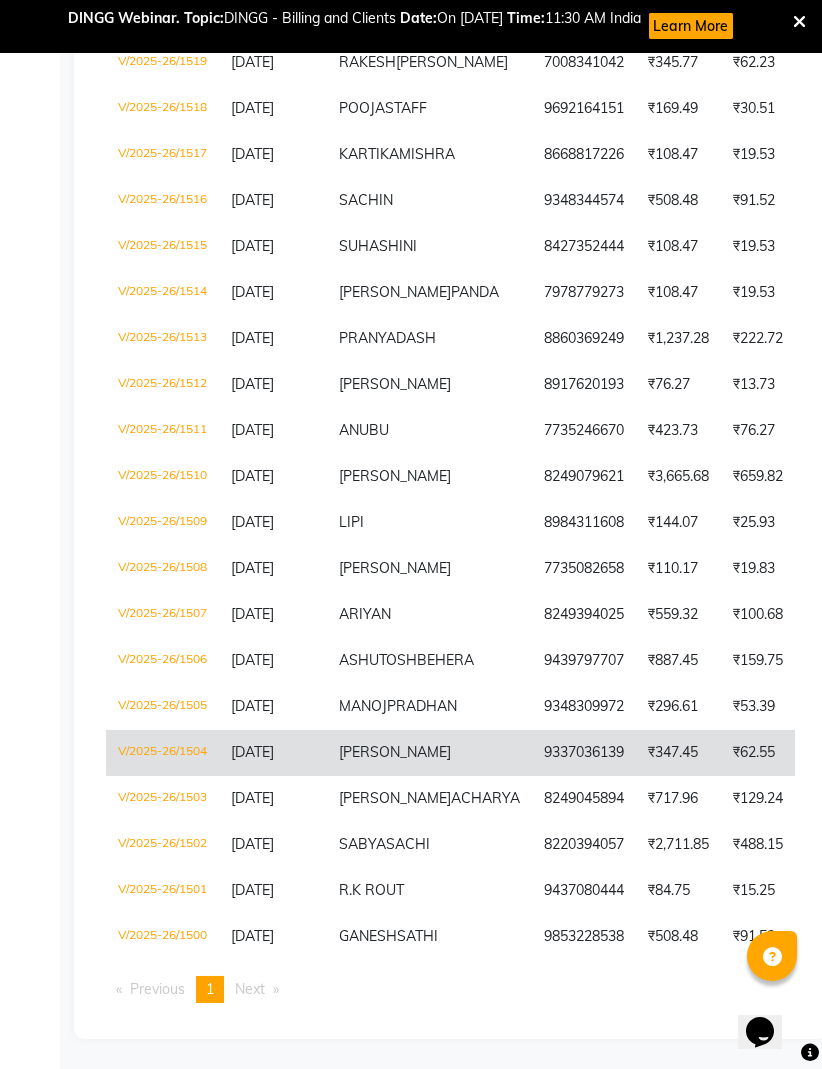 click on "SOURAV" 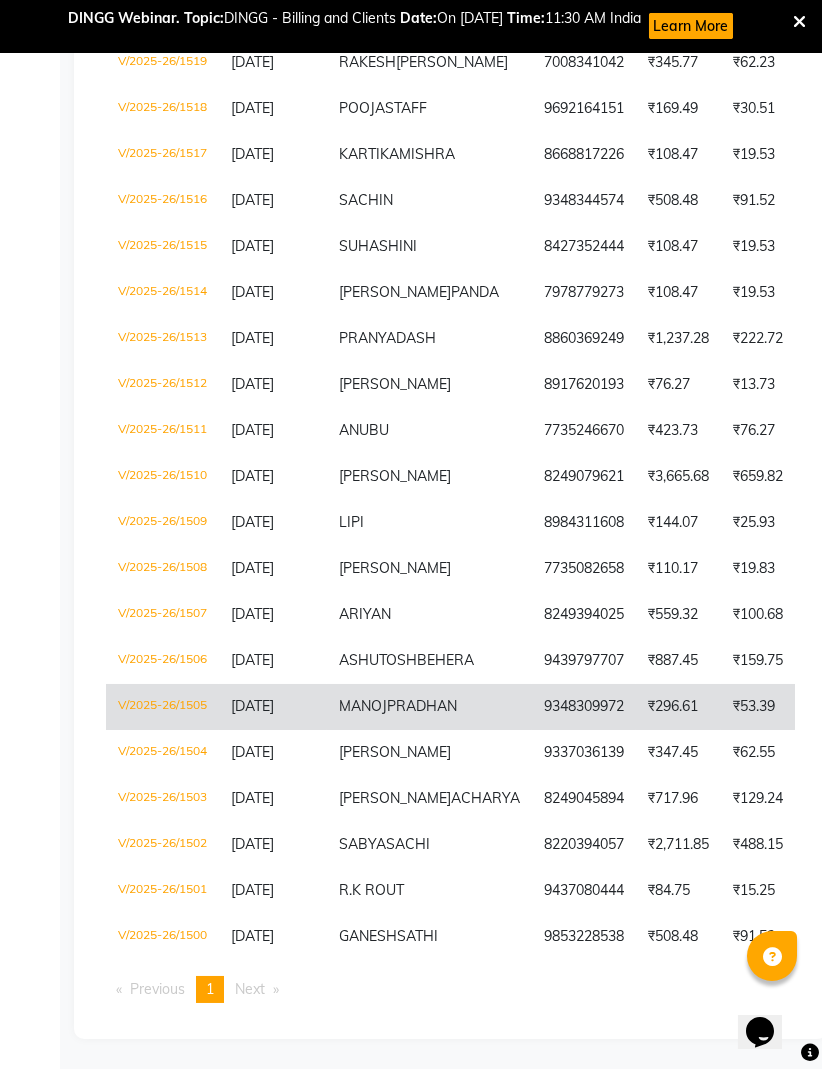 click on "V/2025-26/1505" 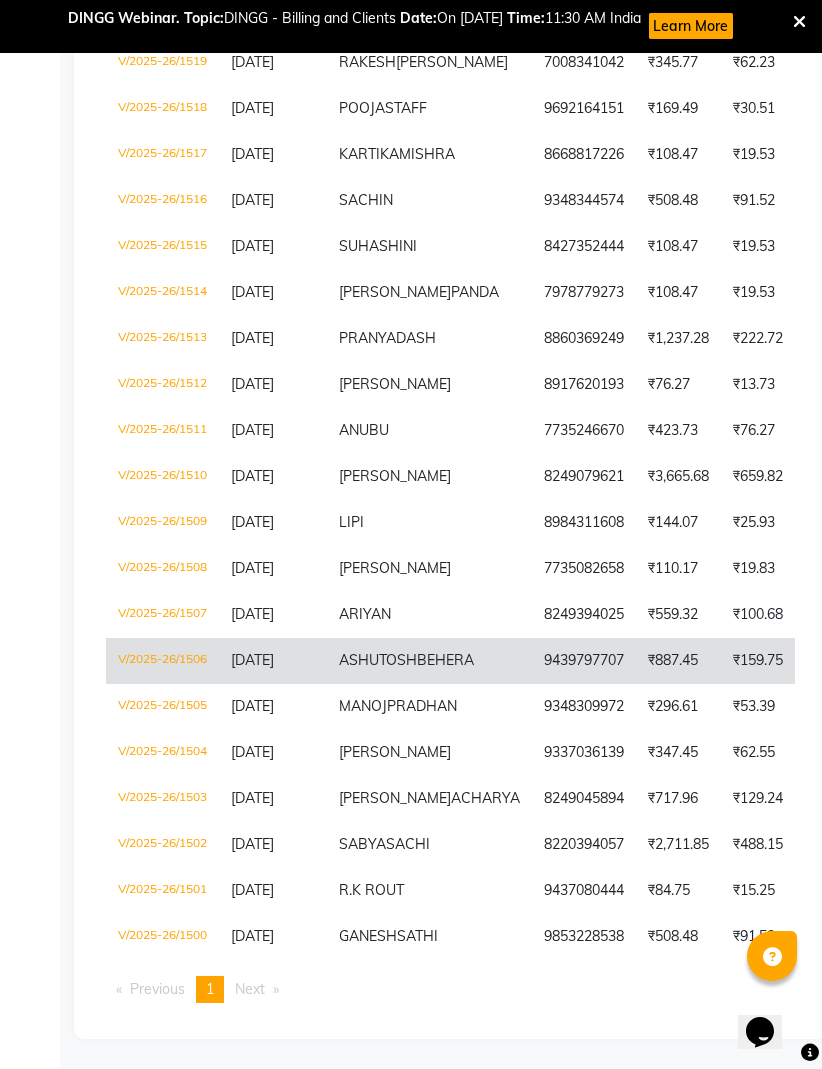 click on "[DATE]" 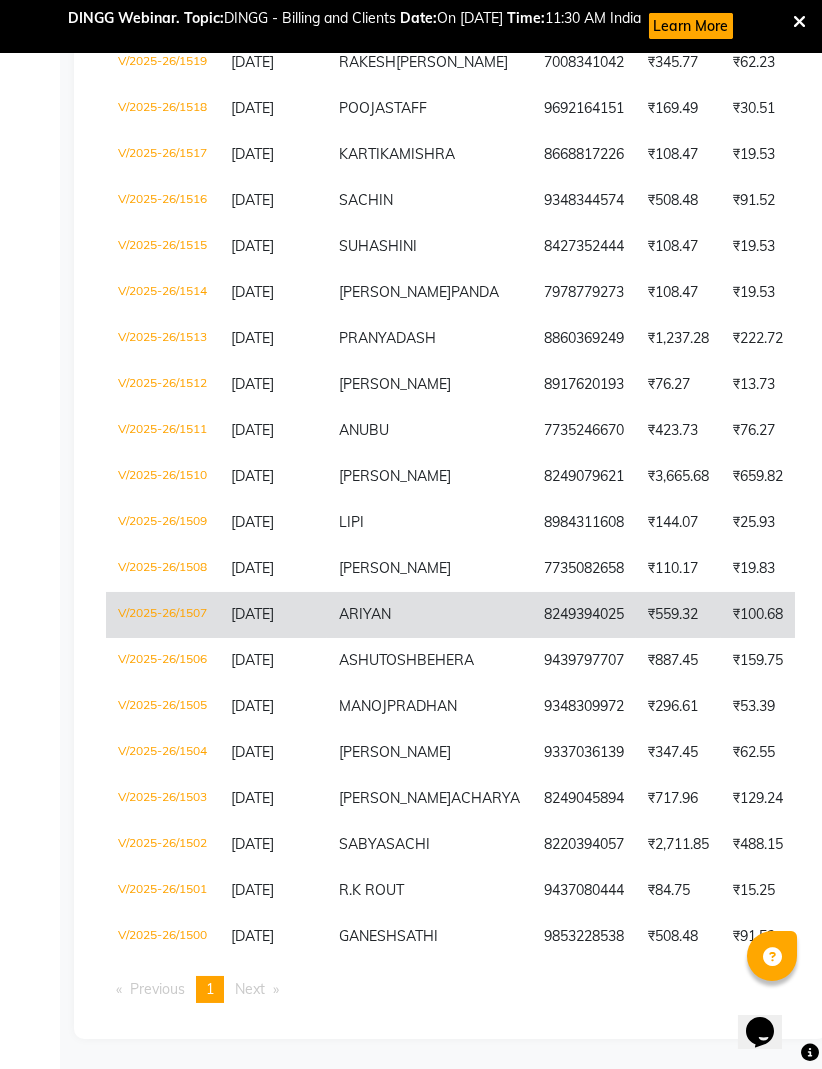 click on "ARIYAN" 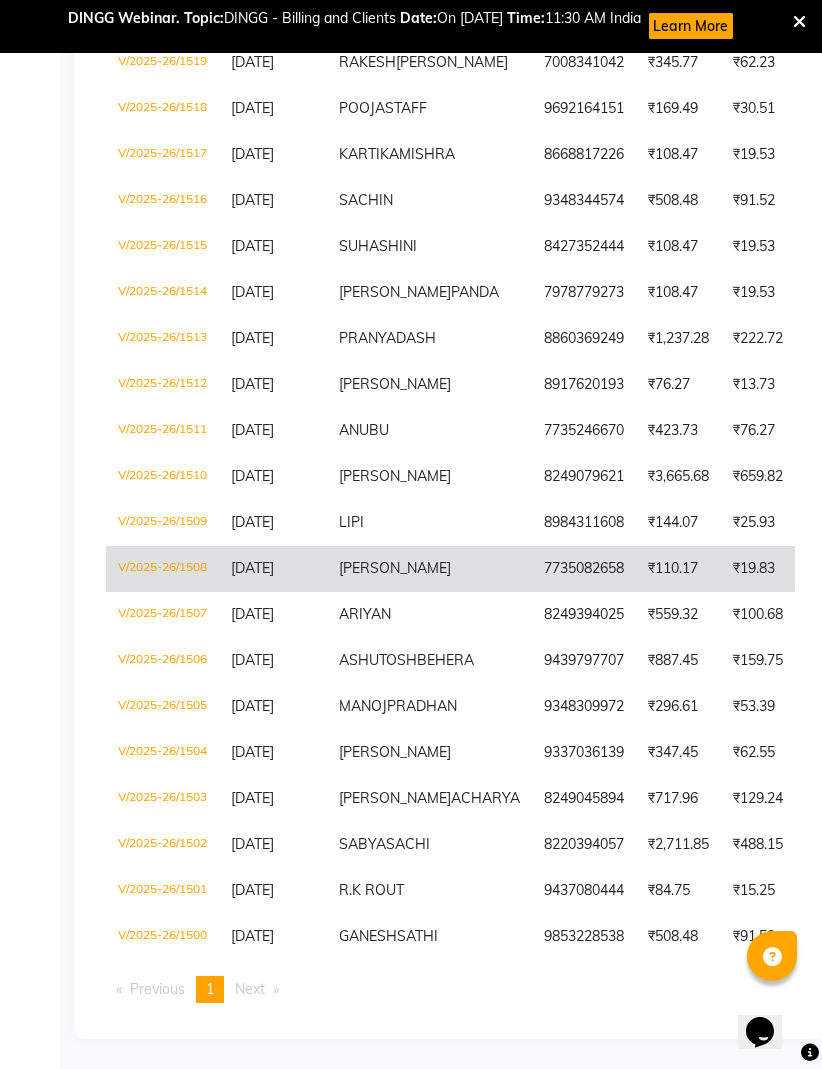 click on "MONALISHA" 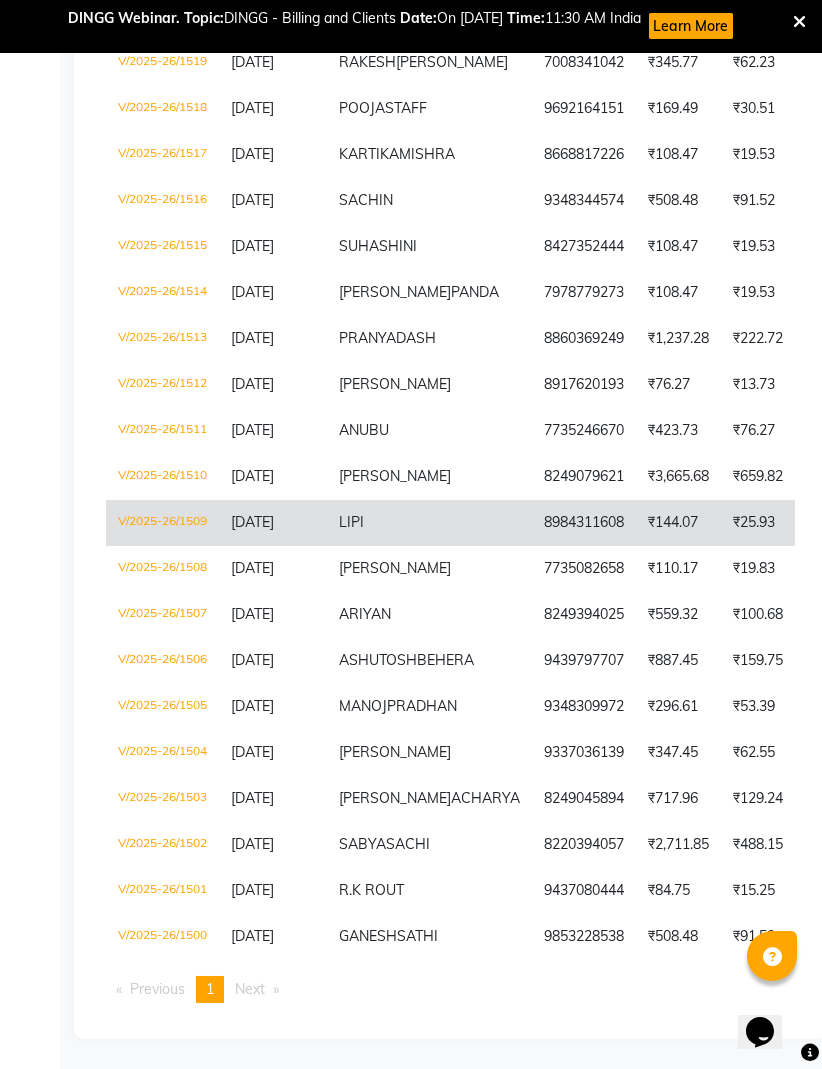 click on "[DATE]" 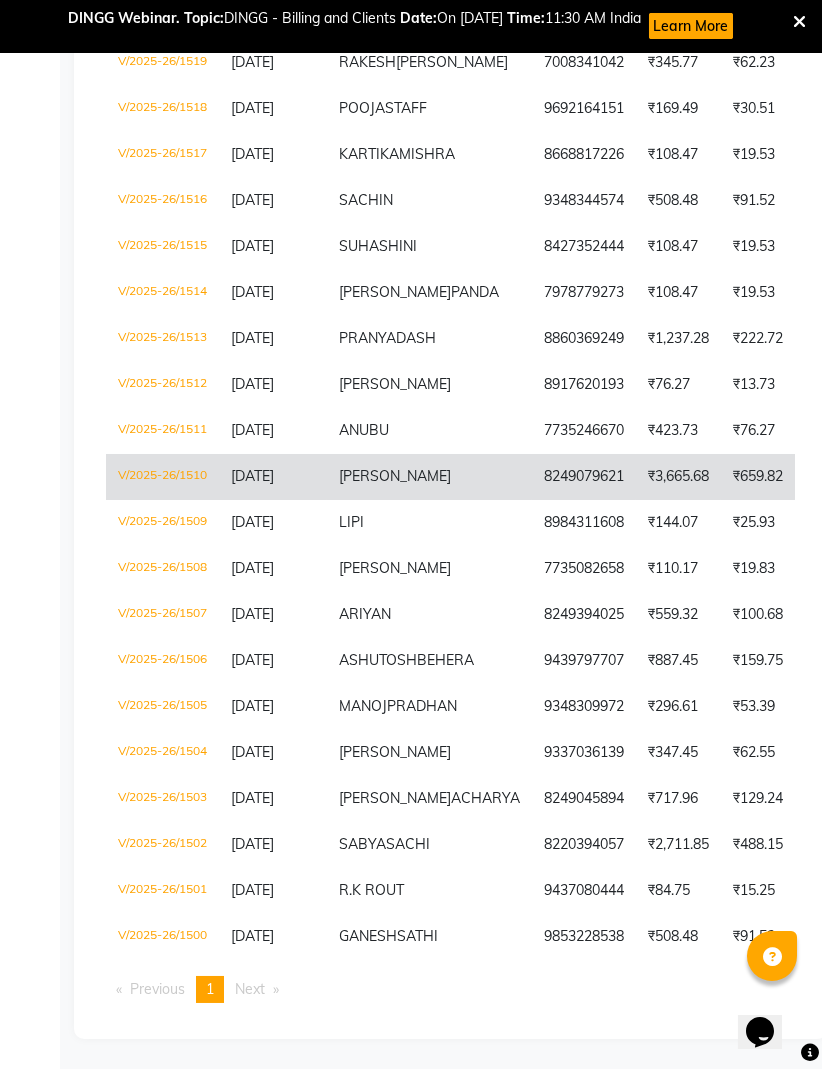 click on "SUBHADARSINI" 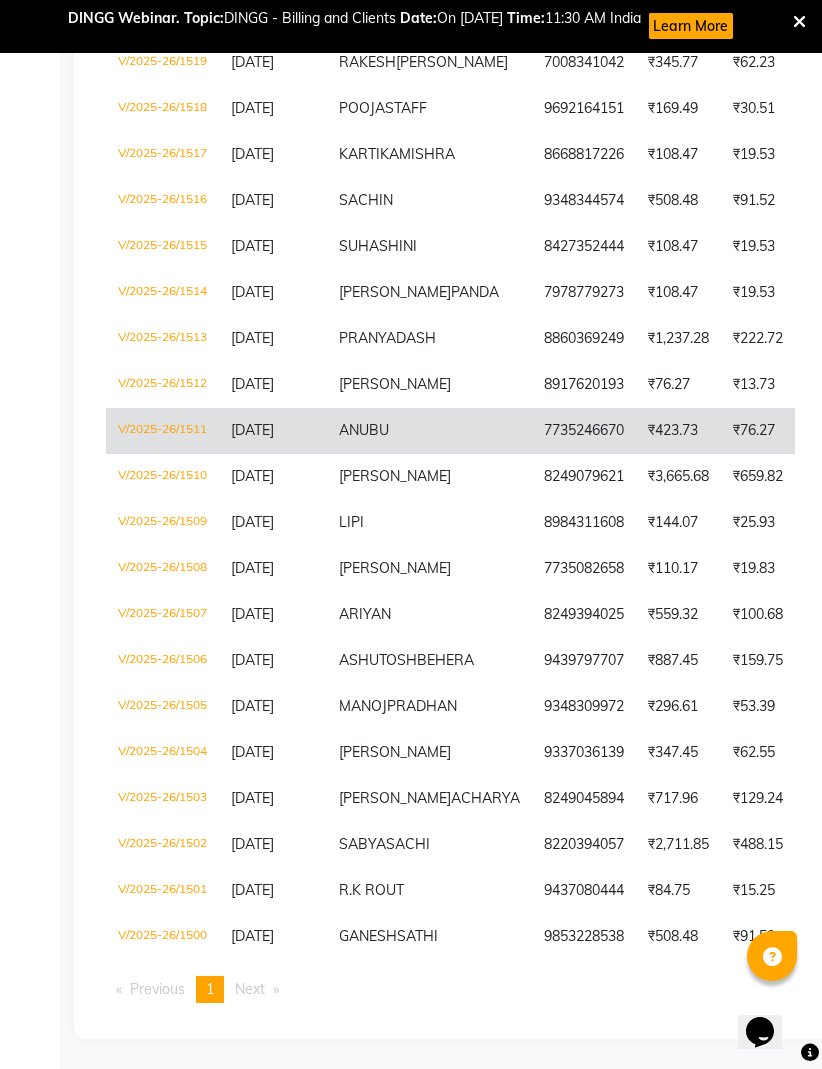 click on "ANUBU" 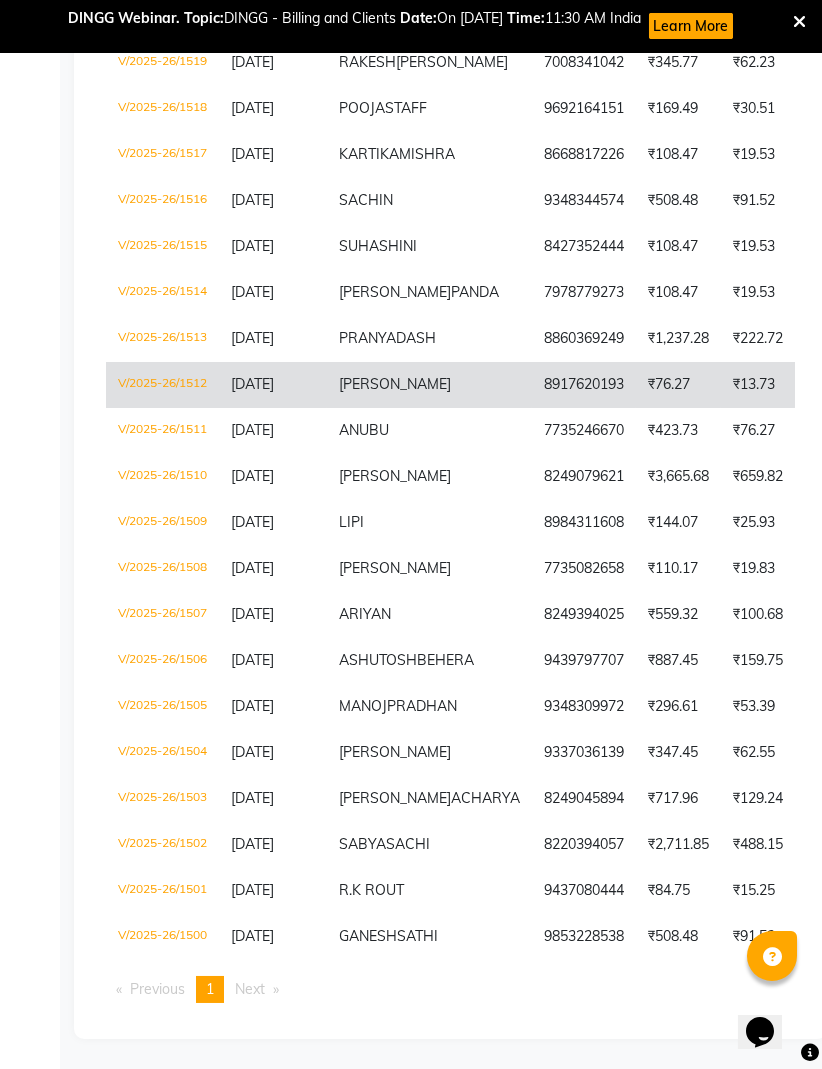 click on "ANISHA" 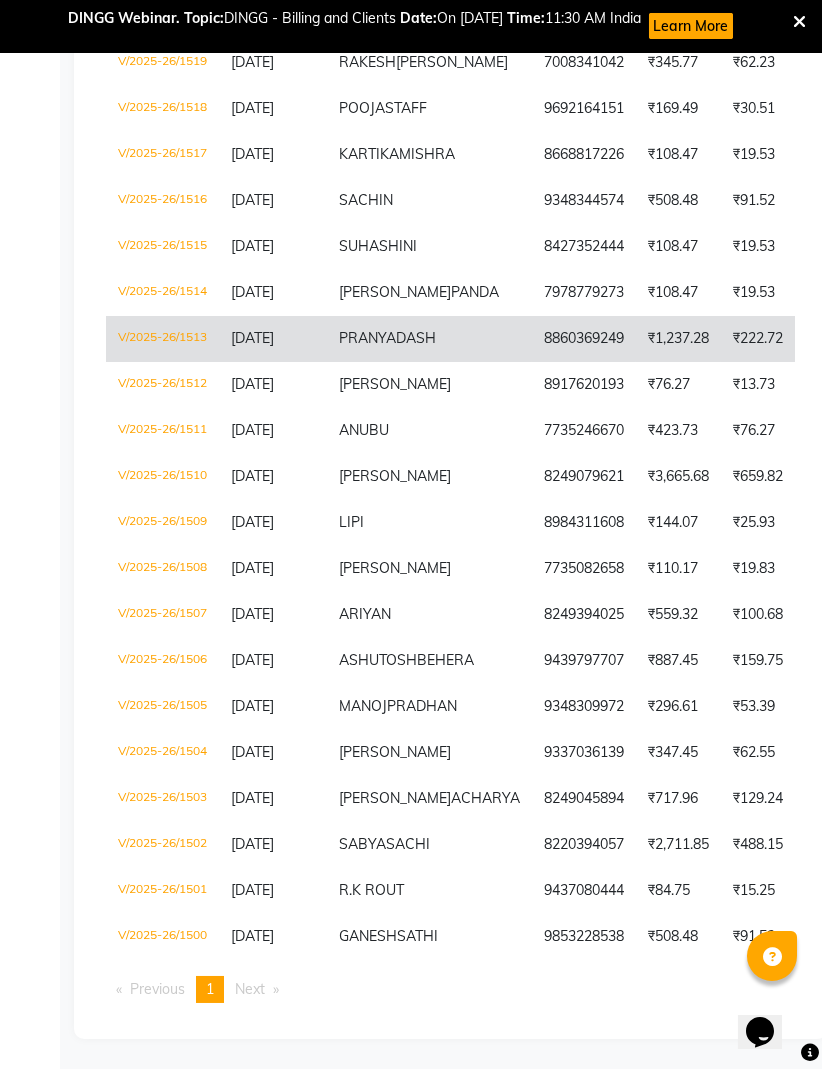 click on "DASH" 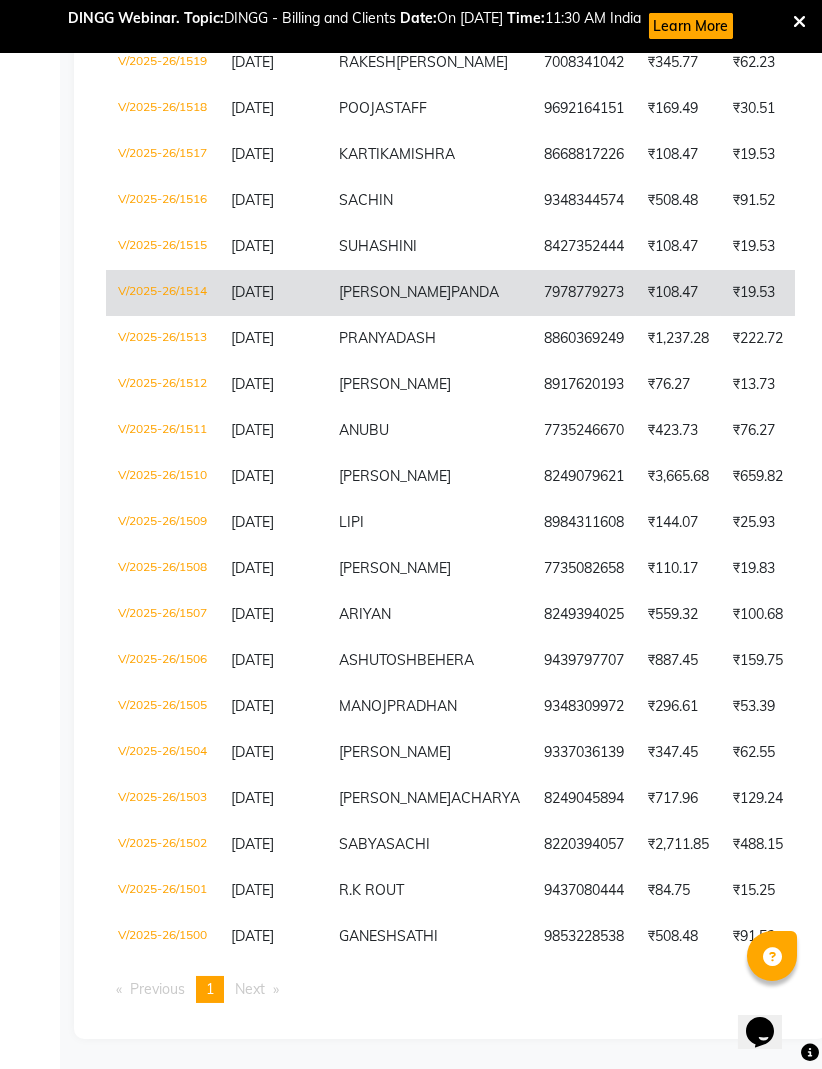 click on "PANDA" 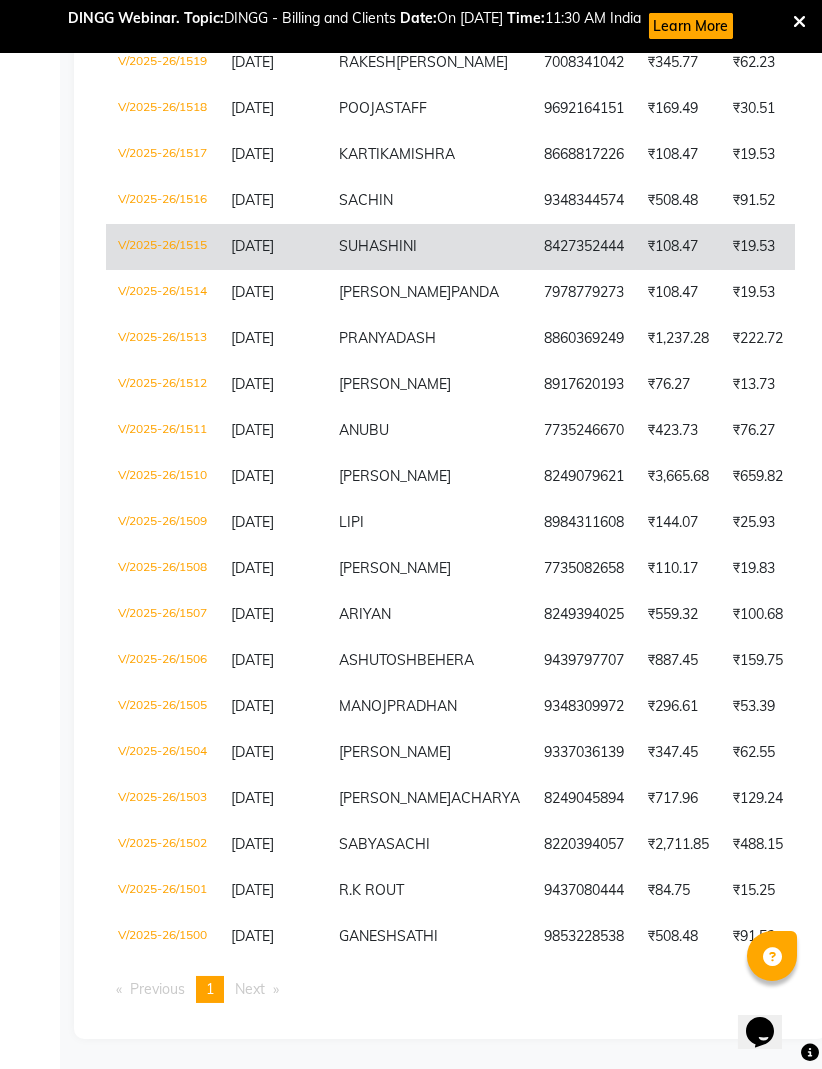 click on "SUHASHINI" 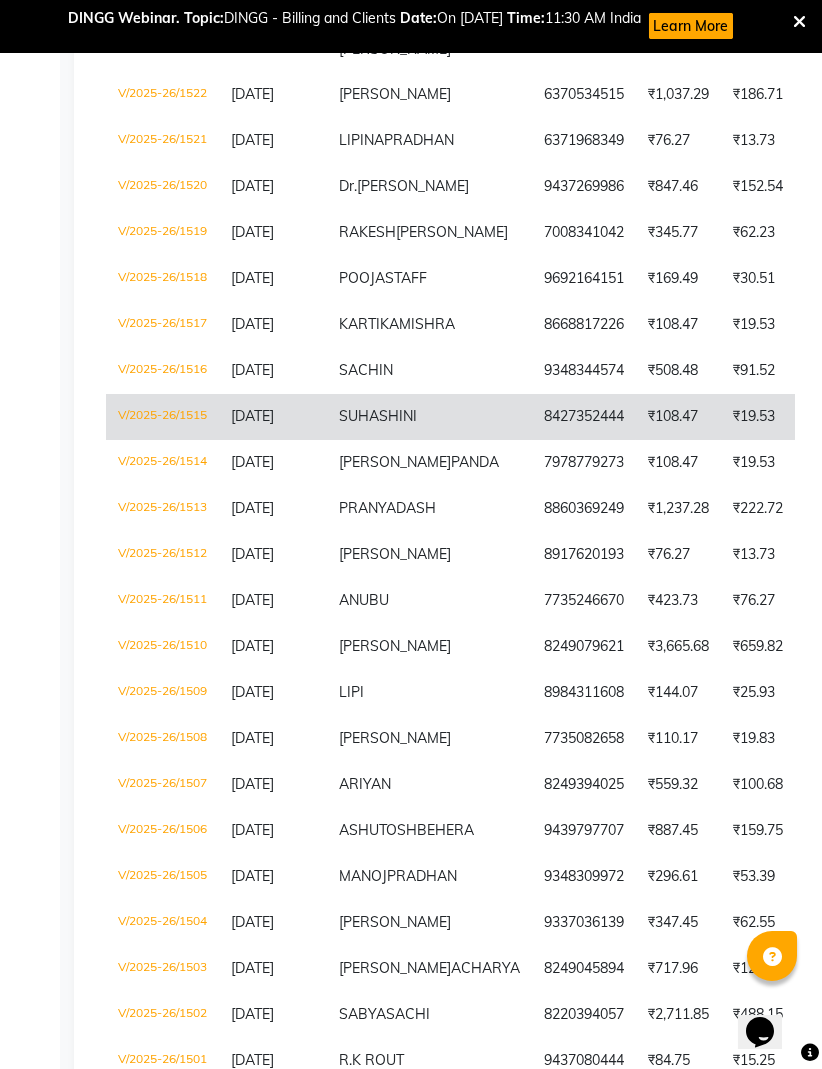 scroll, scrollTop: 501, scrollLeft: 0, axis: vertical 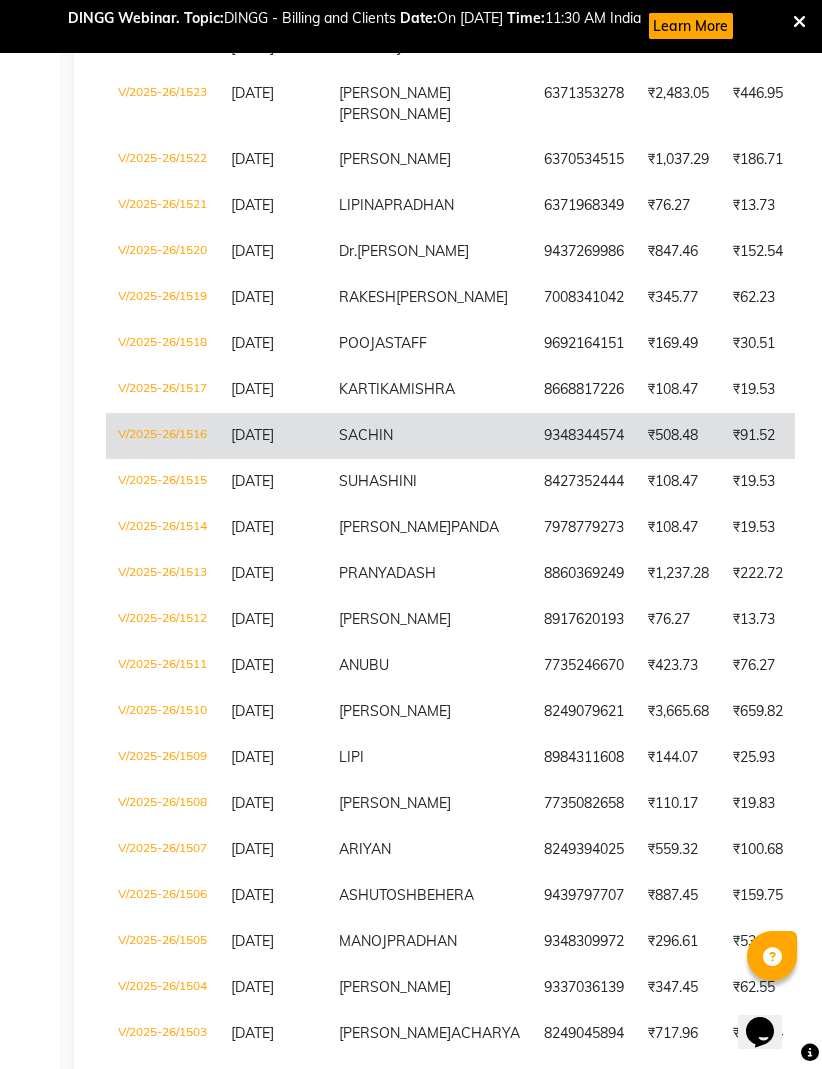 click on "SACHIN" 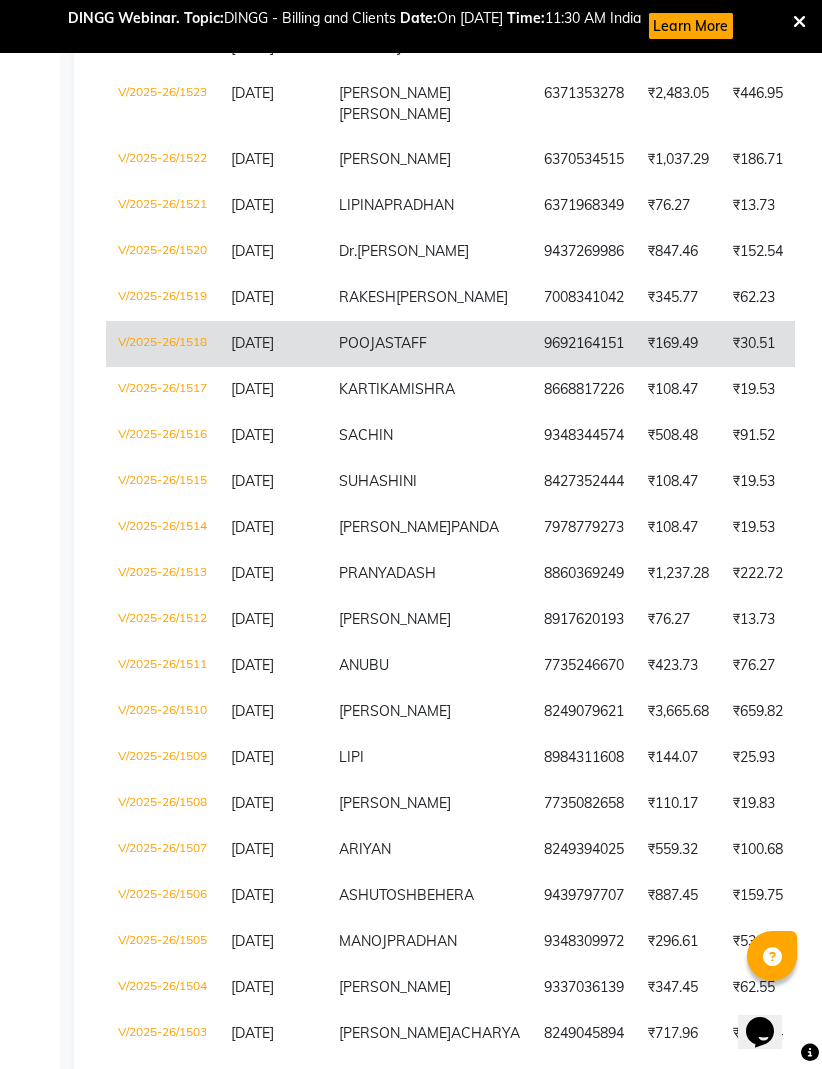 click on "[DATE]" 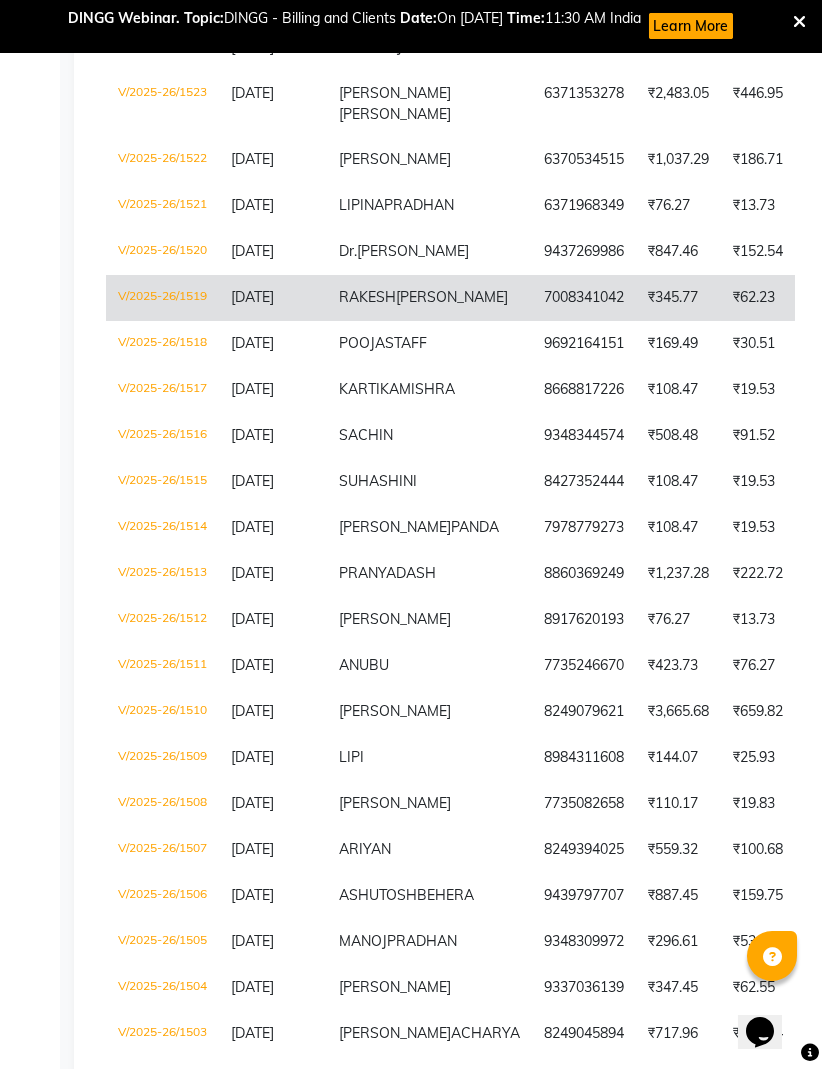 click on "RAKESH" 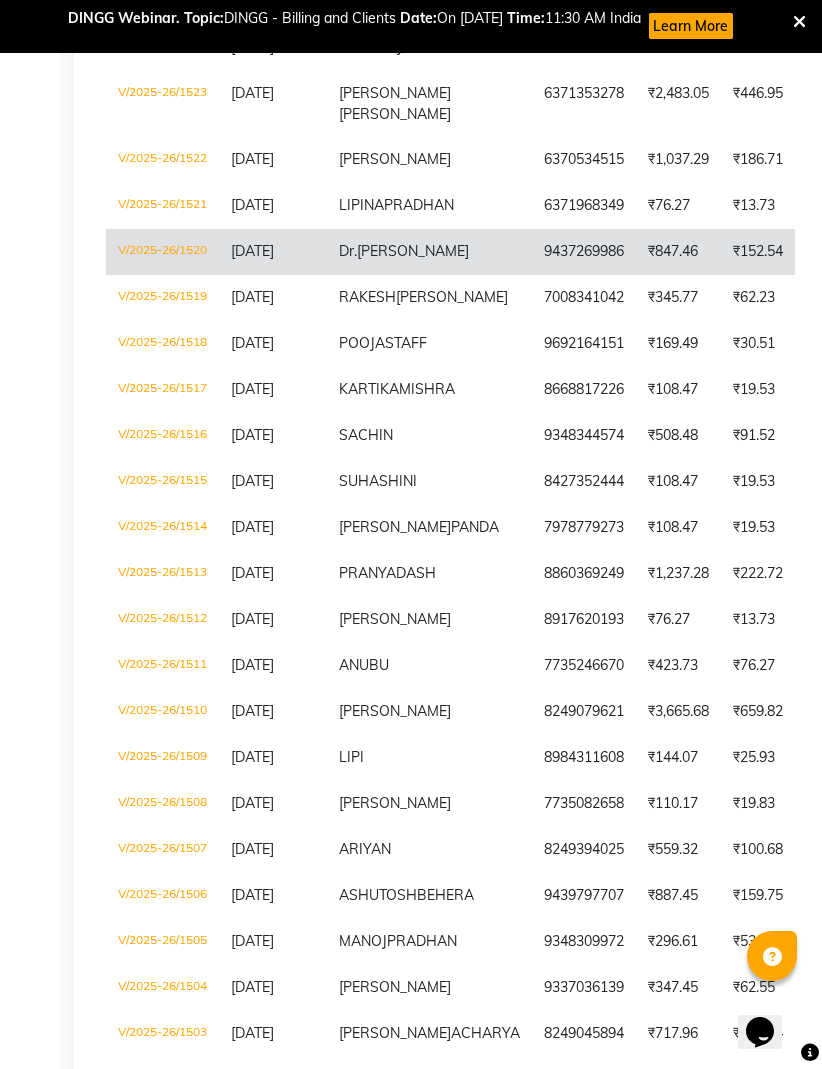 click on "V/2025-26/1520" 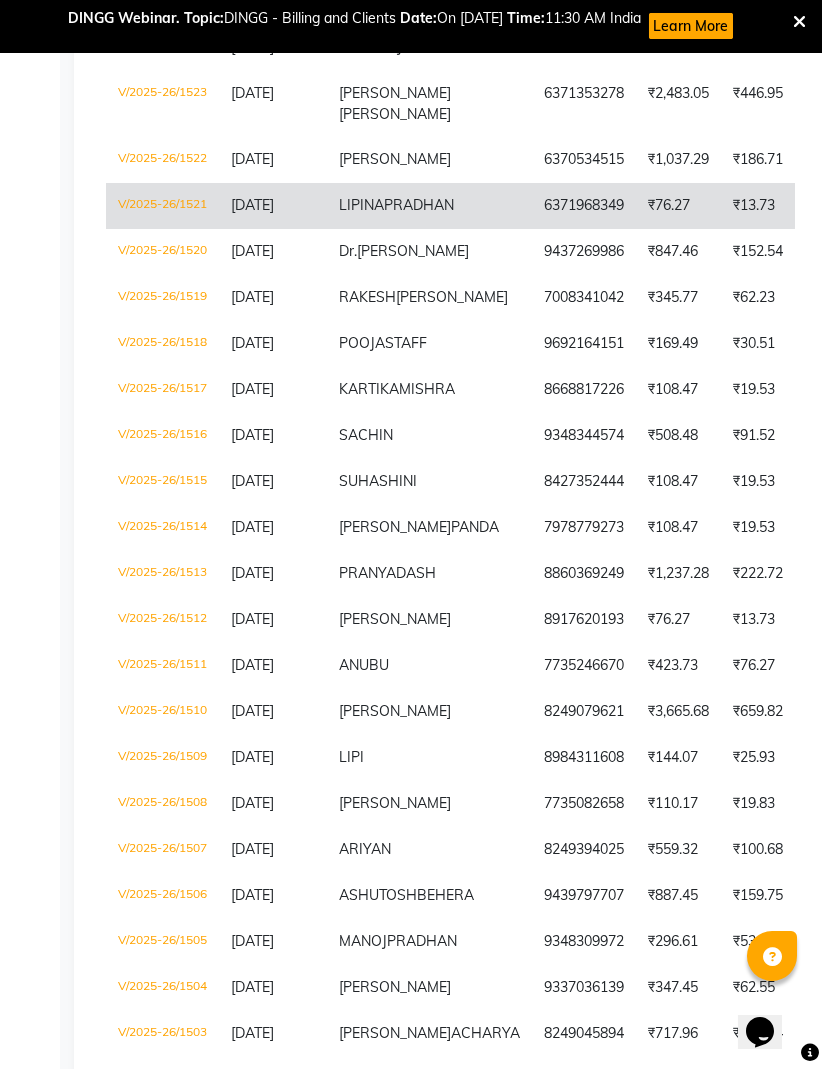 click on "[DATE]" 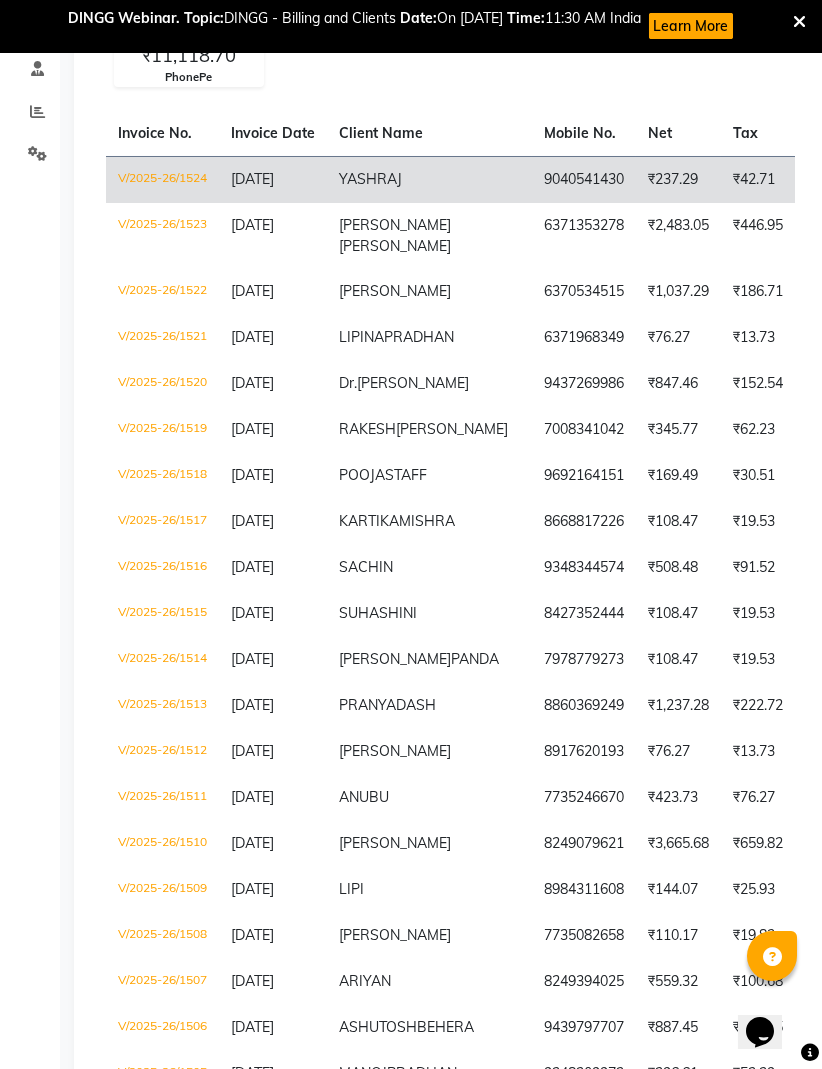 scroll, scrollTop: 368, scrollLeft: 0, axis: vertical 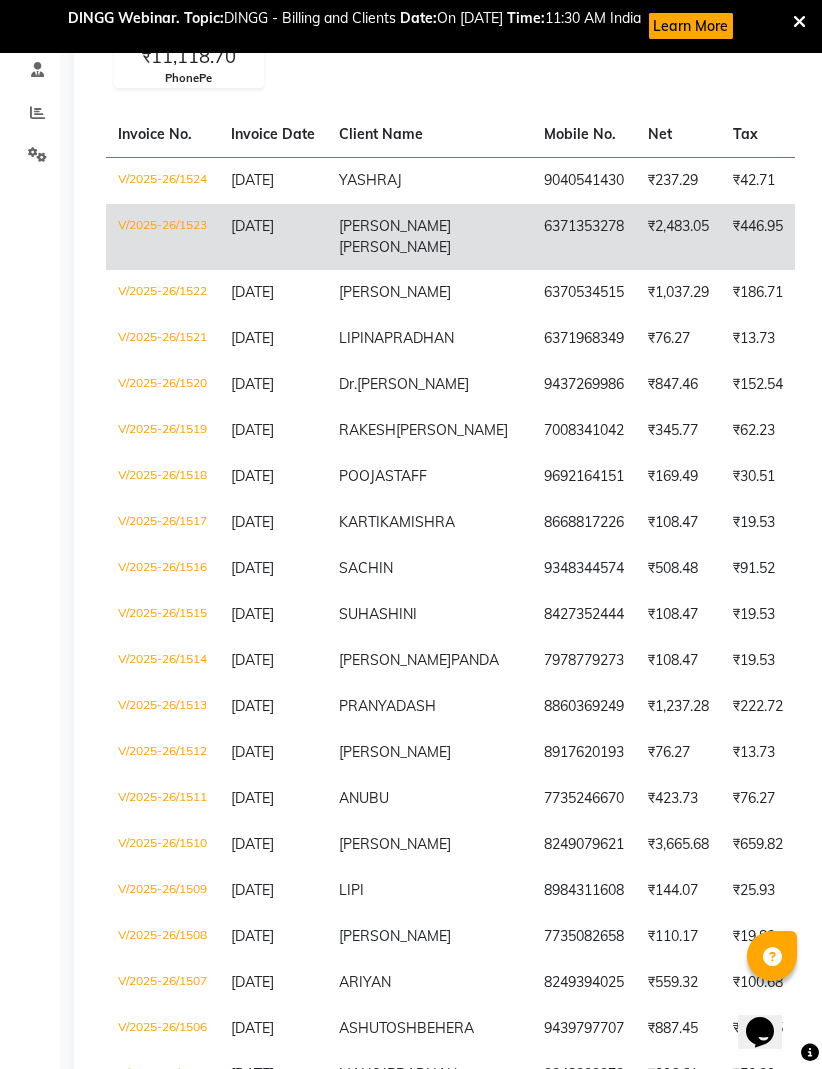 click on "[DATE]" 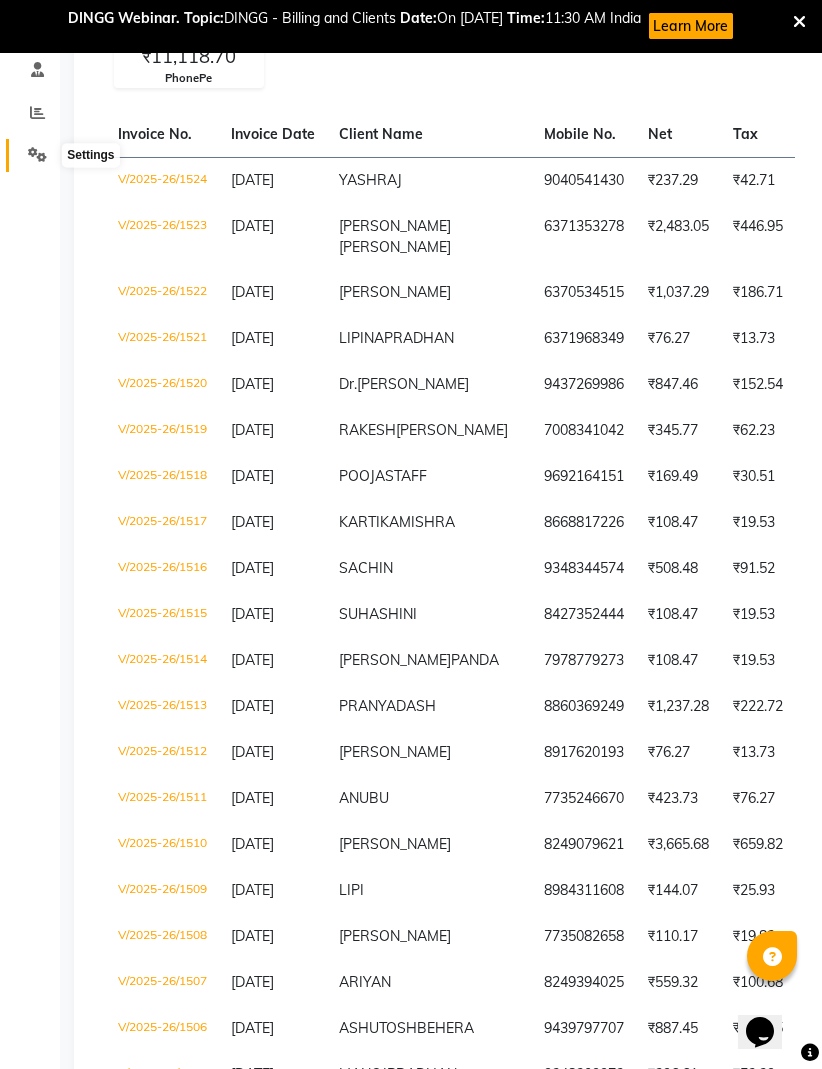 click 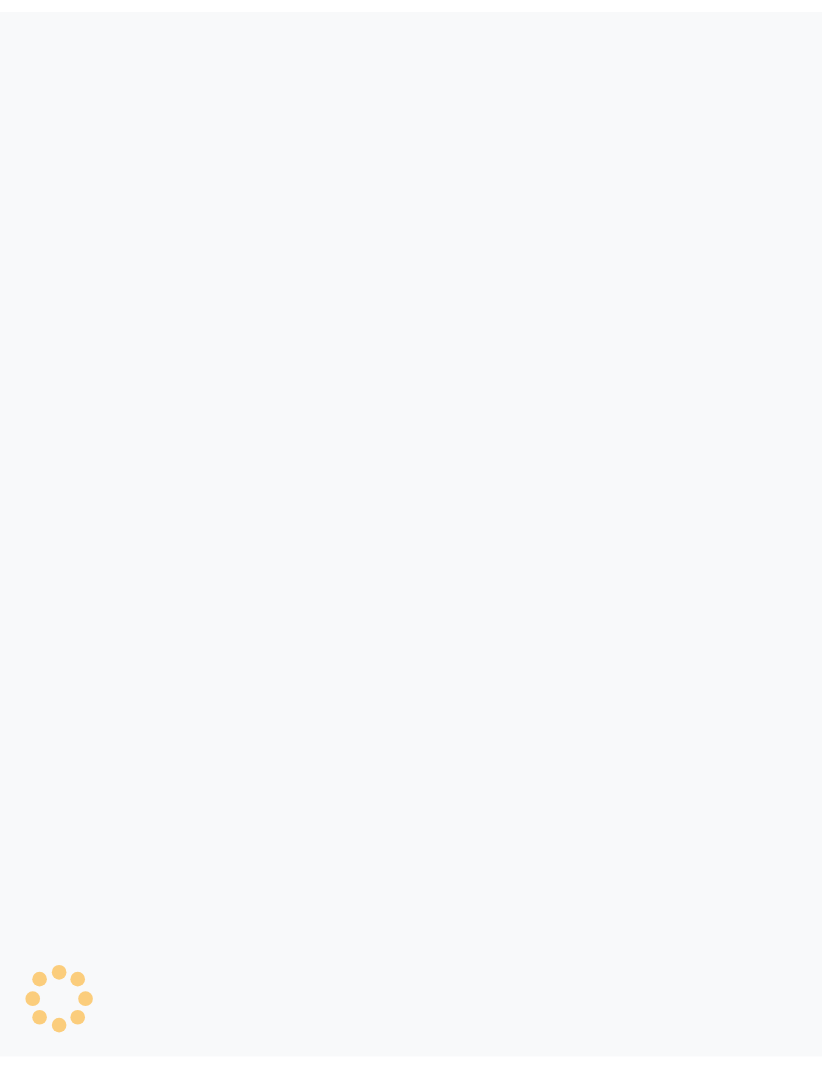 scroll, scrollTop: 0, scrollLeft: 0, axis: both 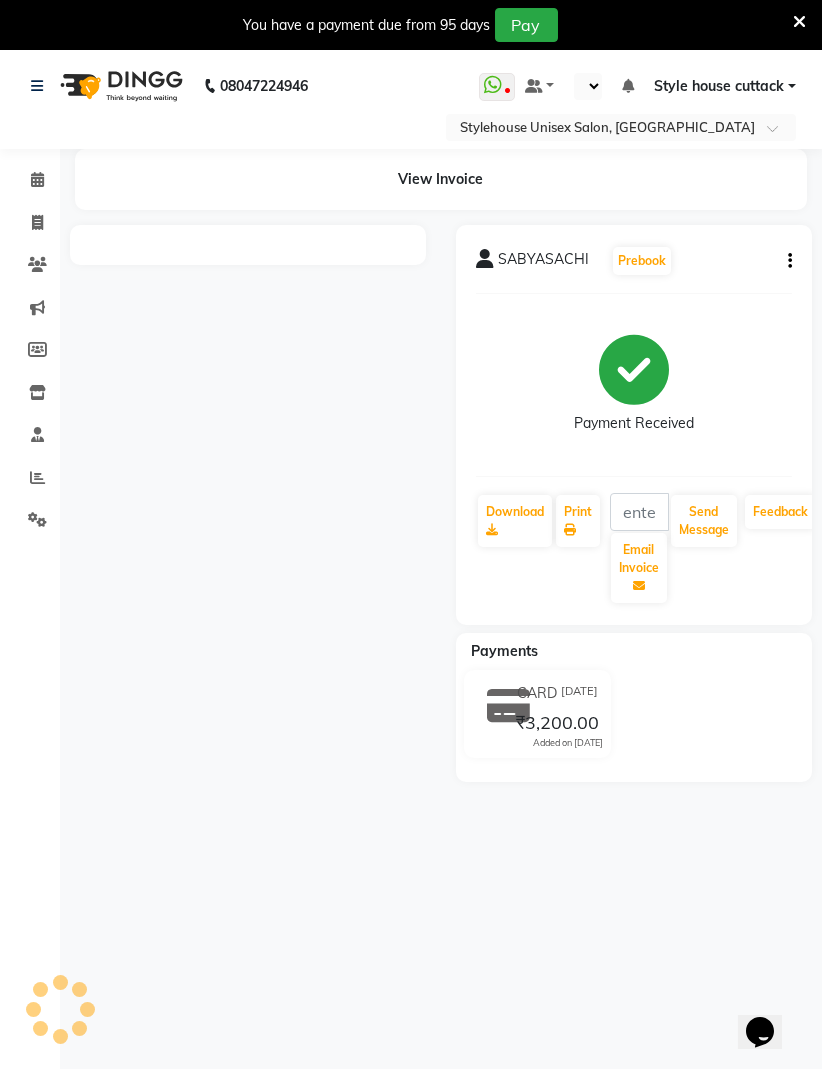 select on "en" 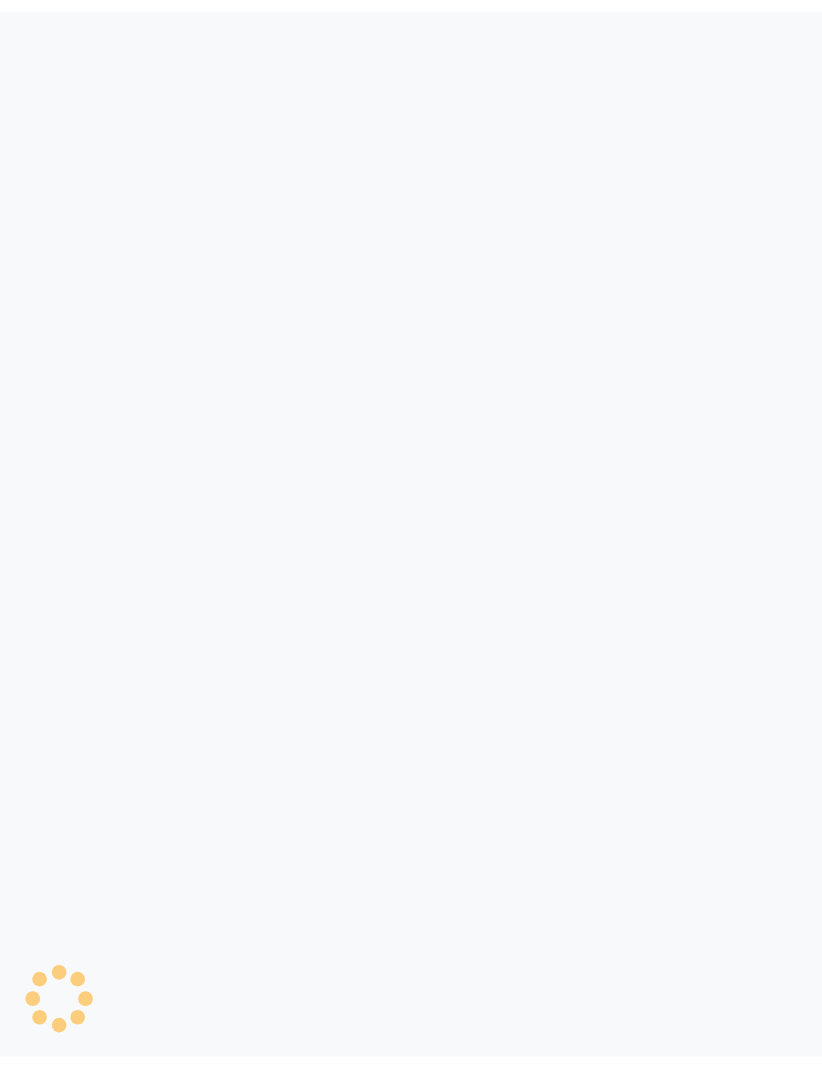 scroll, scrollTop: 0, scrollLeft: 0, axis: both 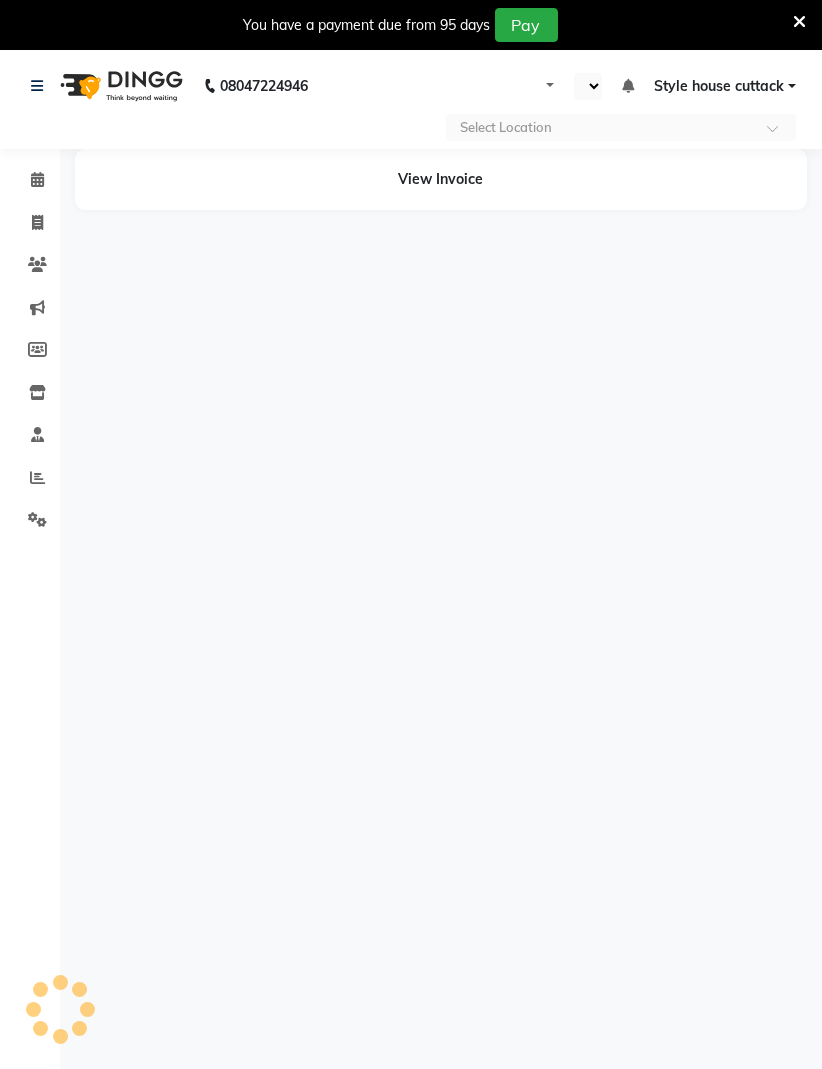 select on "en" 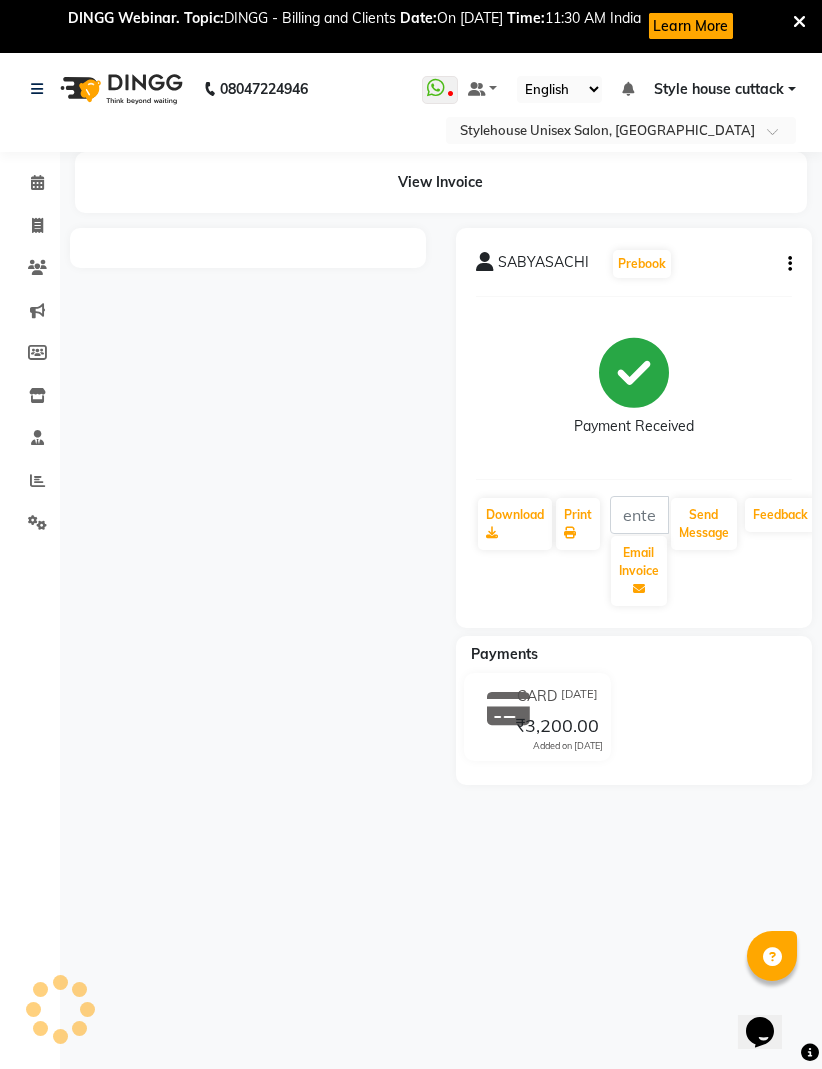 scroll, scrollTop: 0, scrollLeft: 0, axis: both 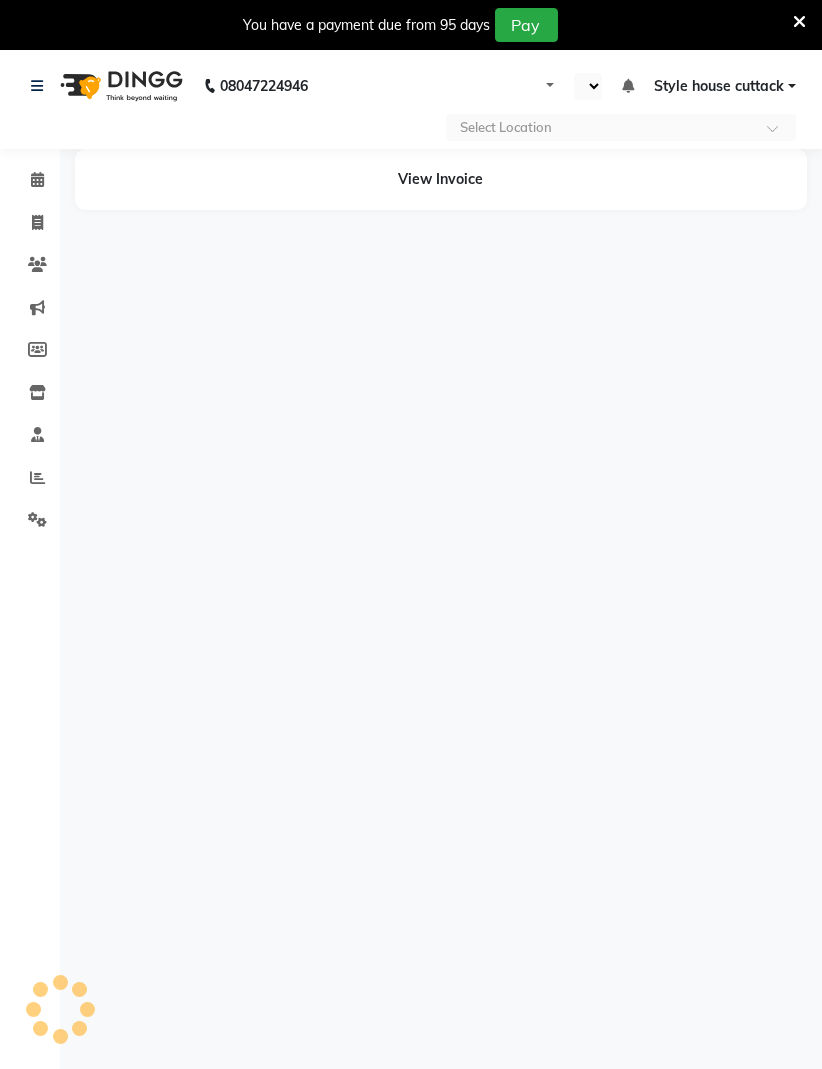 select on "en" 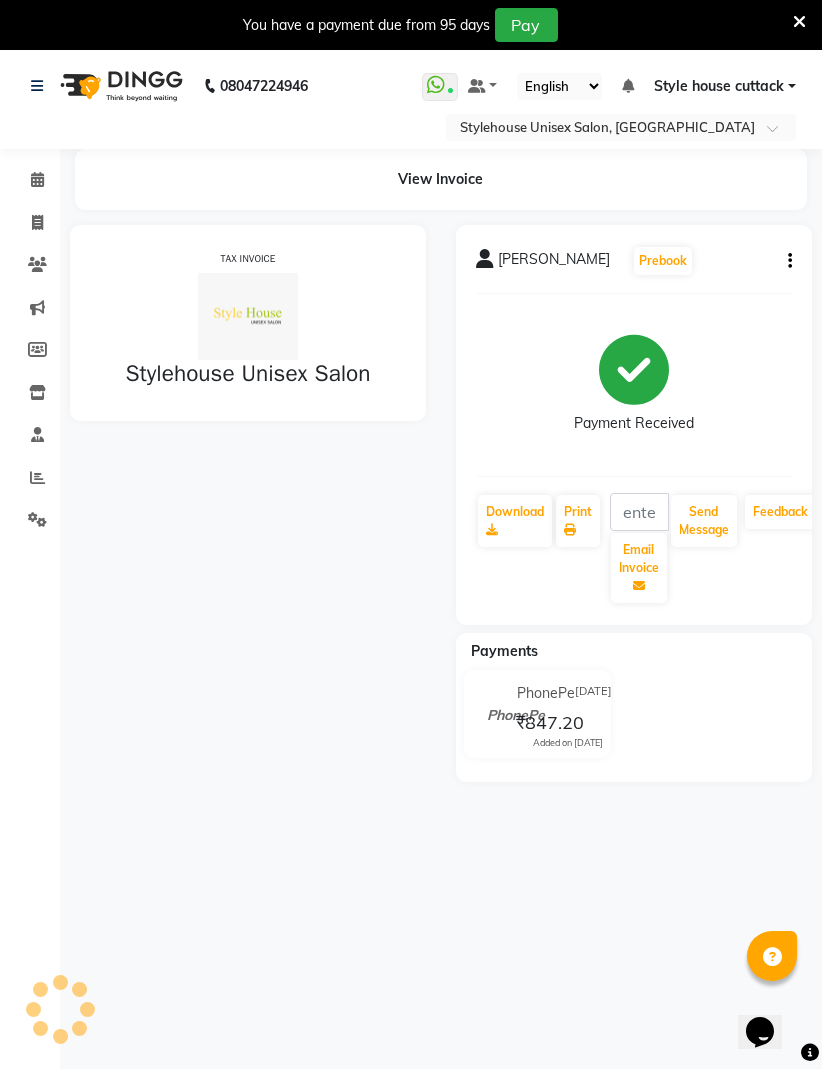 scroll, scrollTop: 0, scrollLeft: 0, axis: both 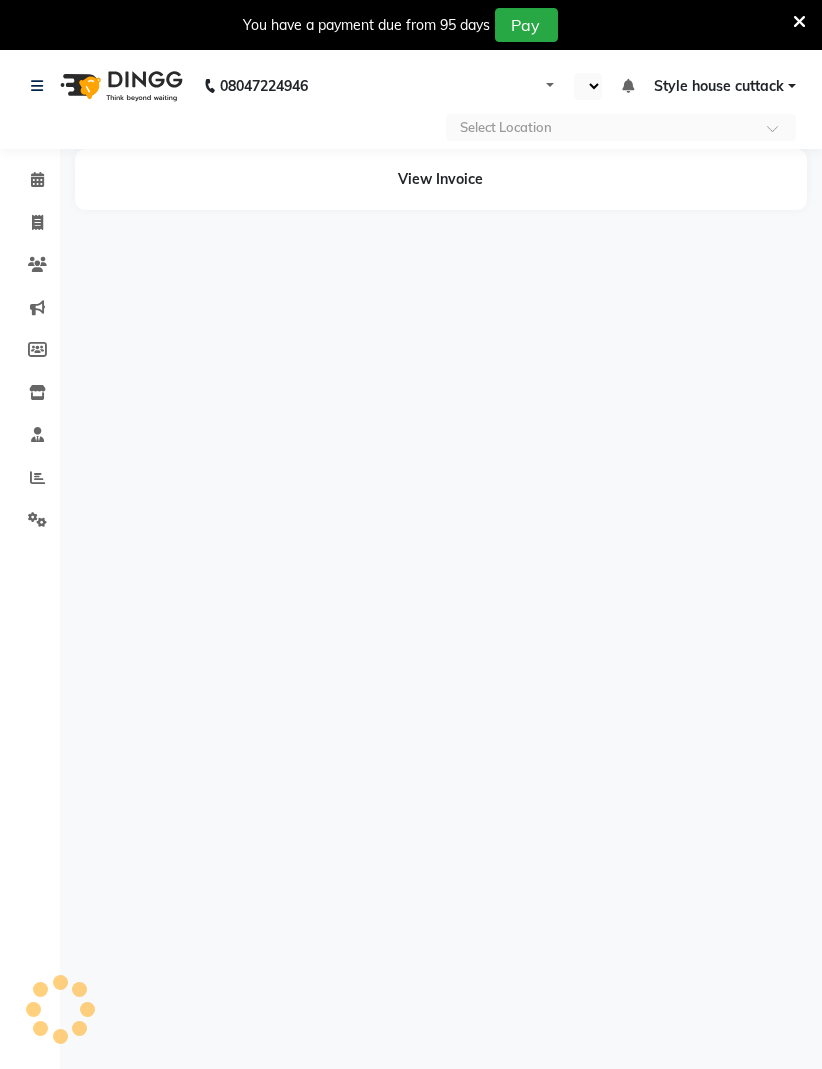 select on "en" 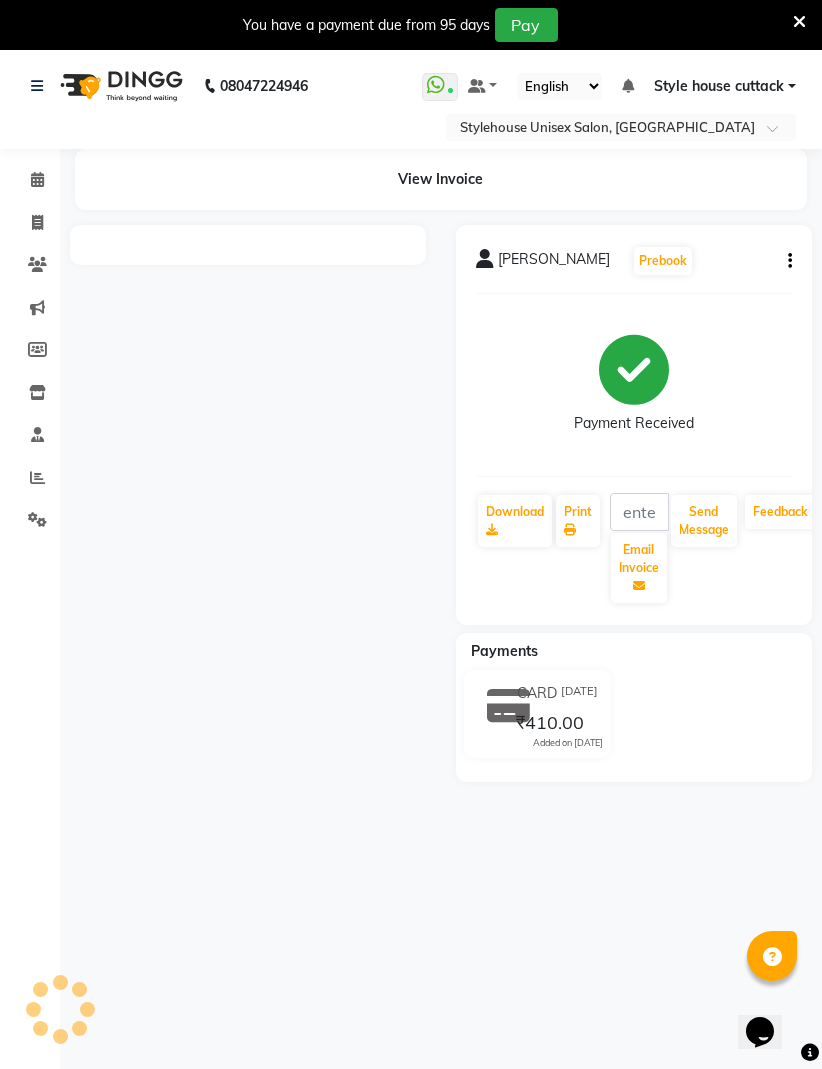 scroll, scrollTop: 0, scrollLeft: 0, axis: both 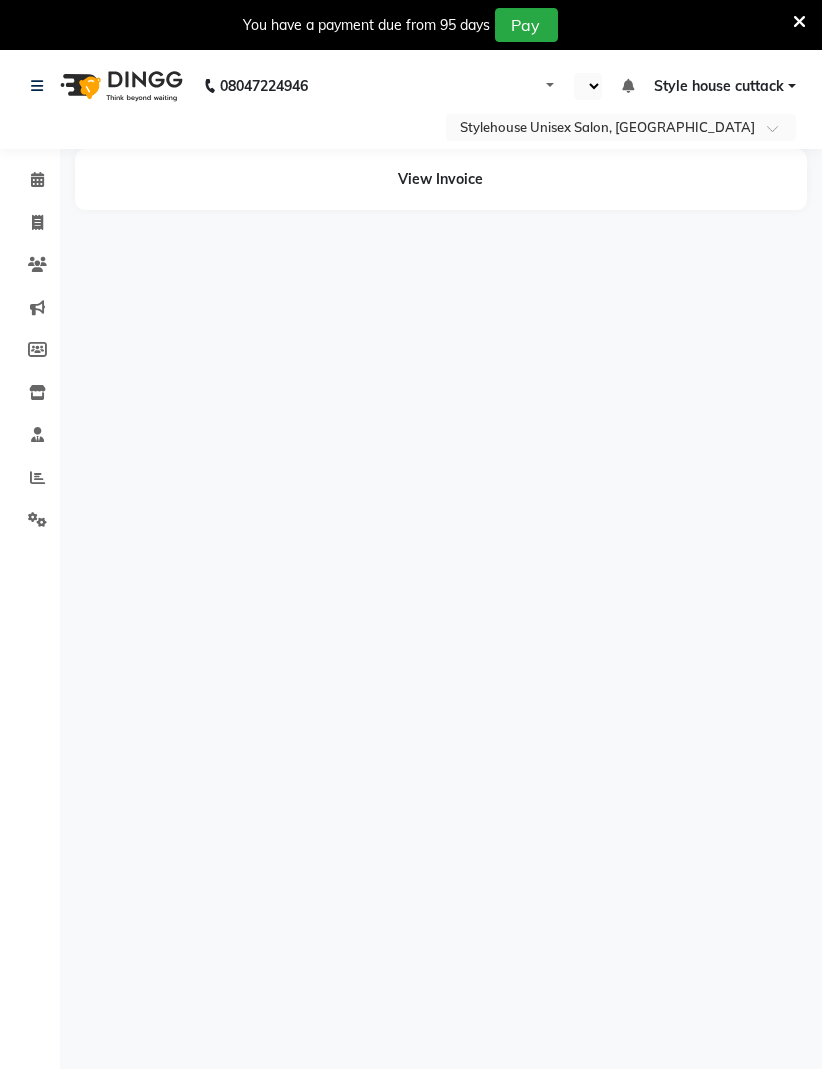 select on "en" 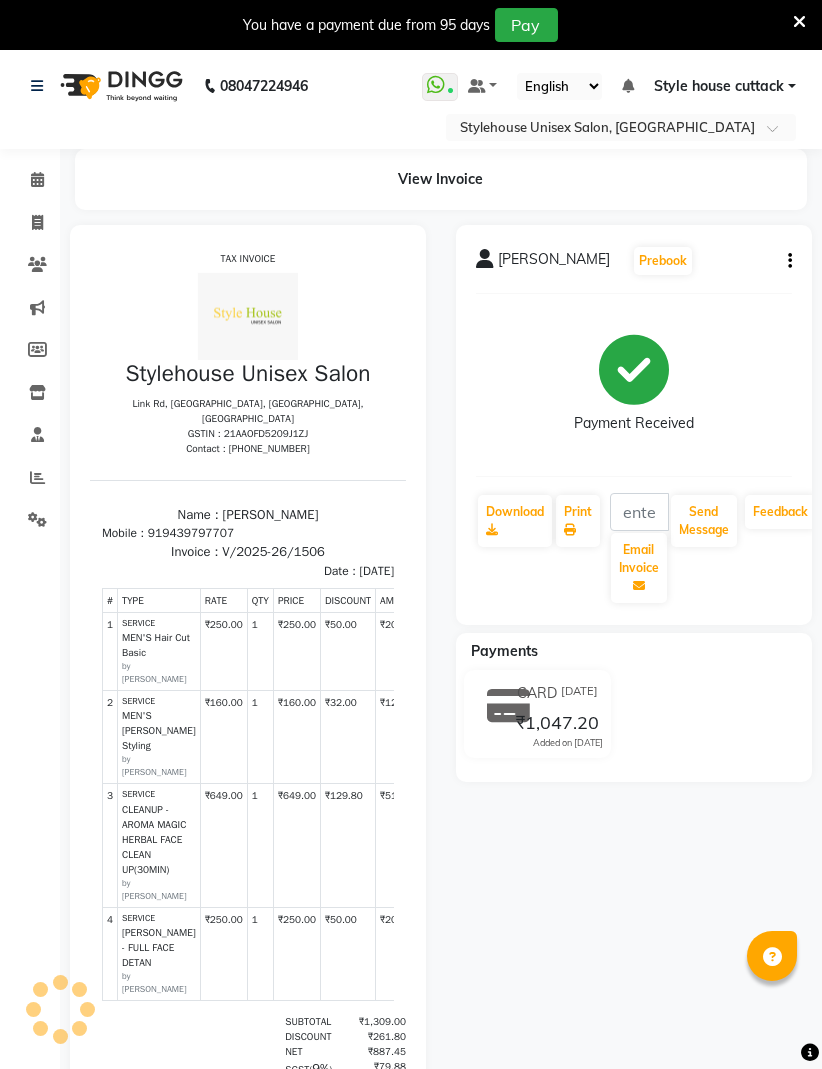 scroll, scrollTop: 0, scrollLeft: 0, axis: both 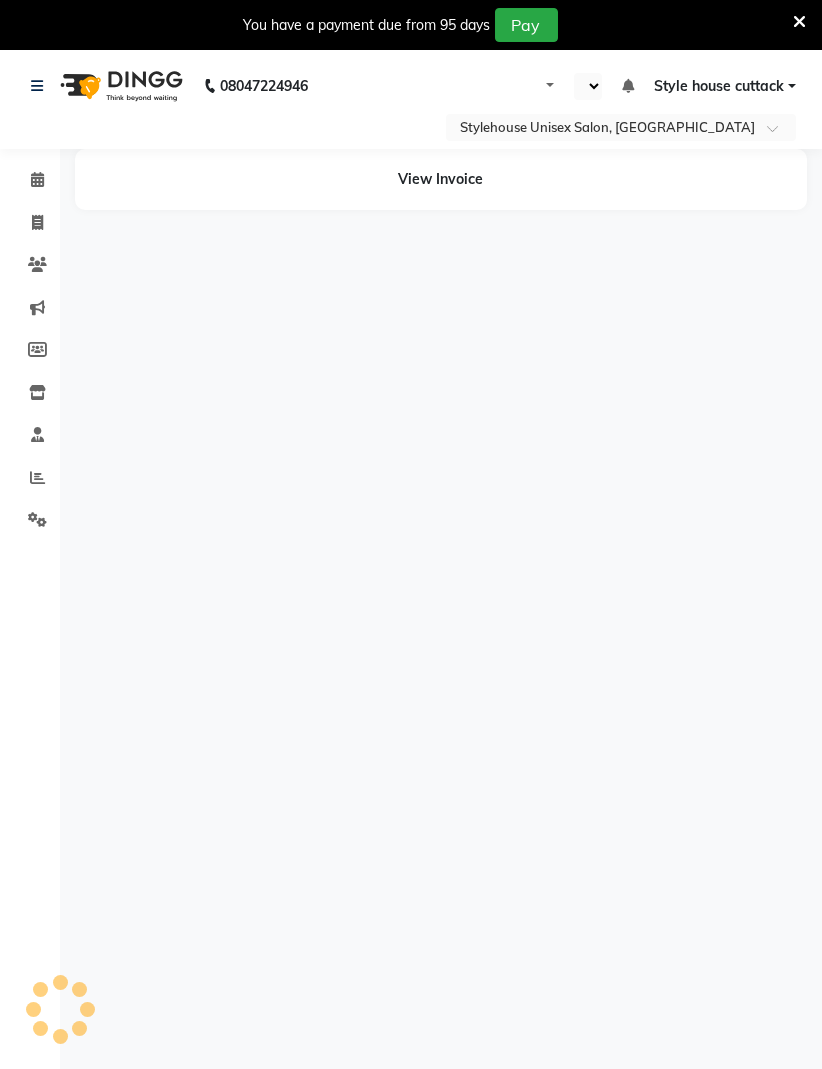 select on "en" 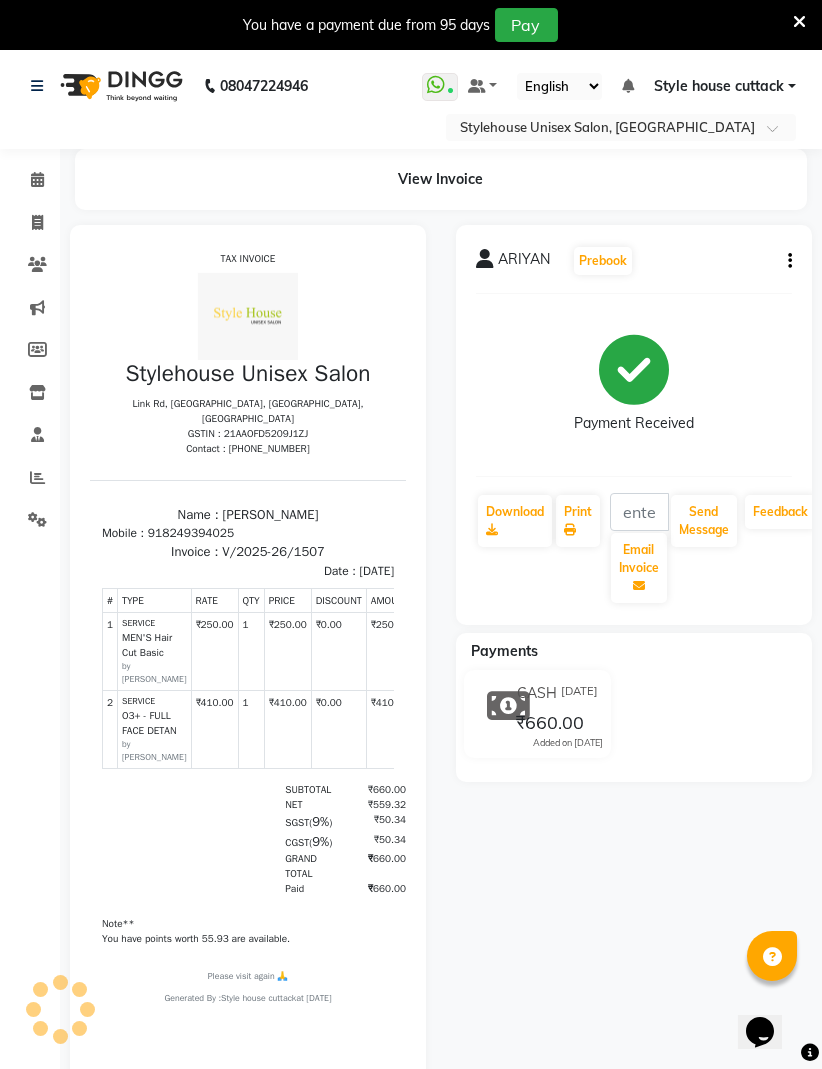 scroll, scrollTop: 0, scrollLeft: 0, axis: both 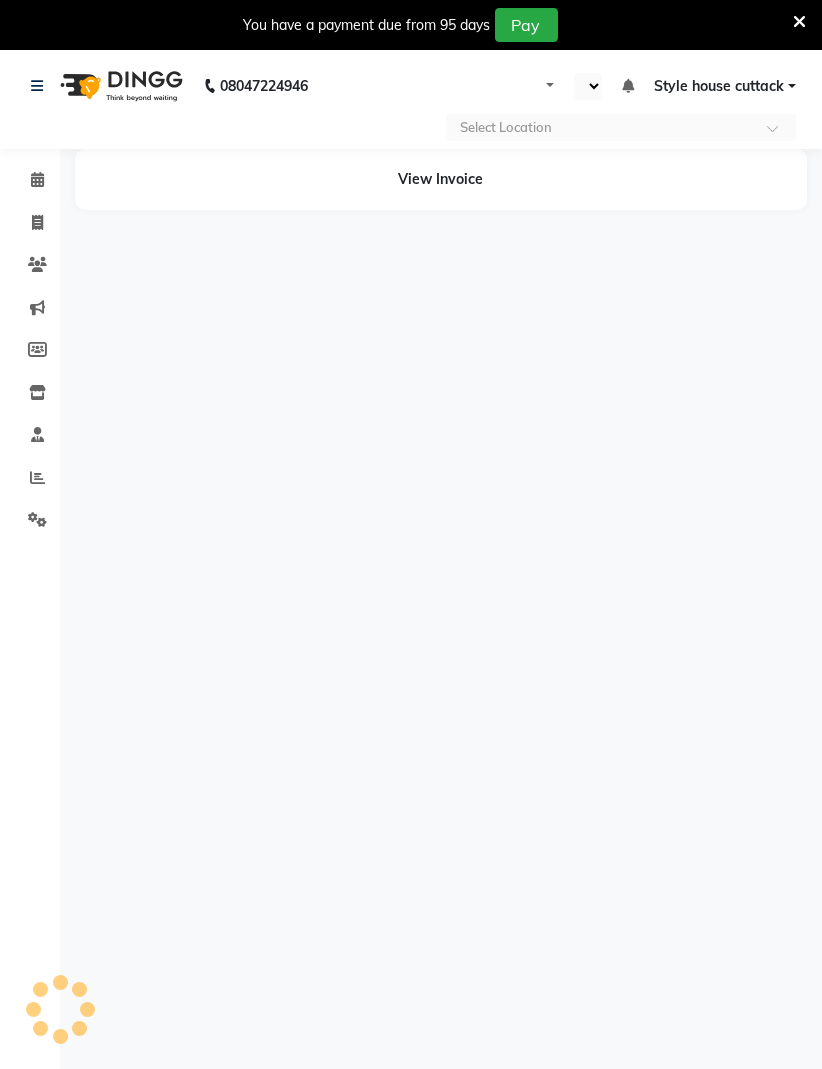select on "en" 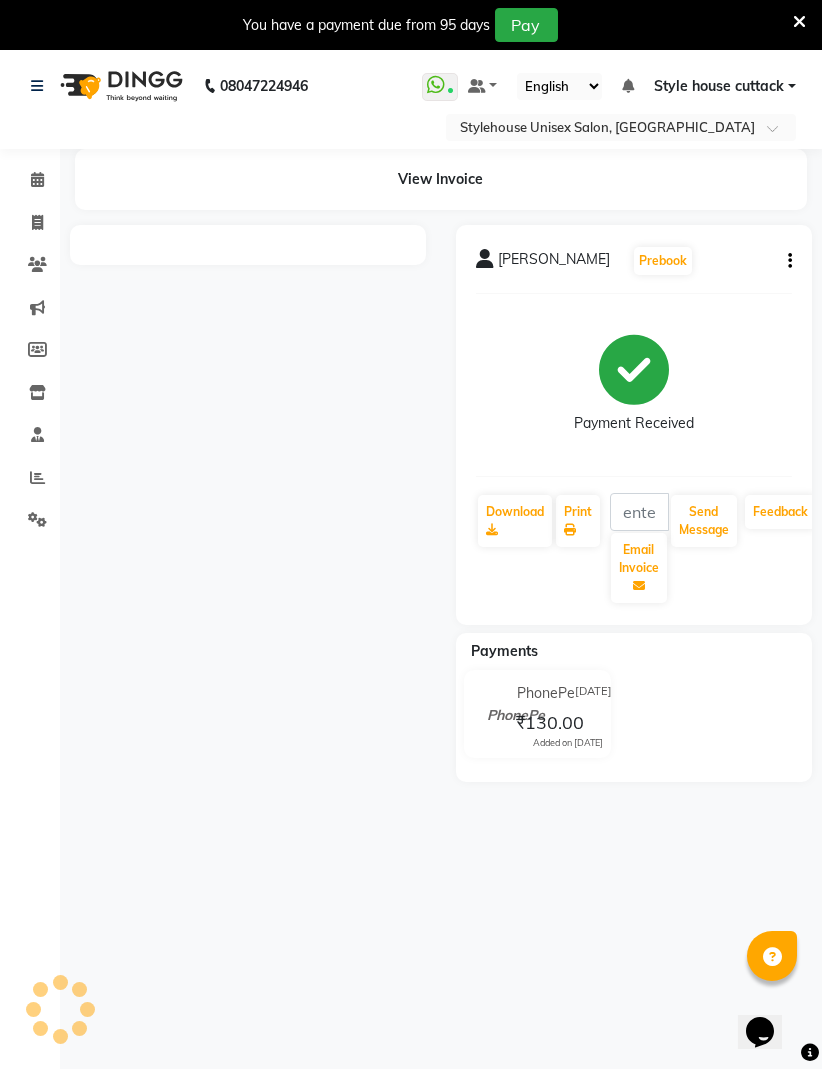 scroll, scrollTop: 0, scrollLeft: 0, axis: both 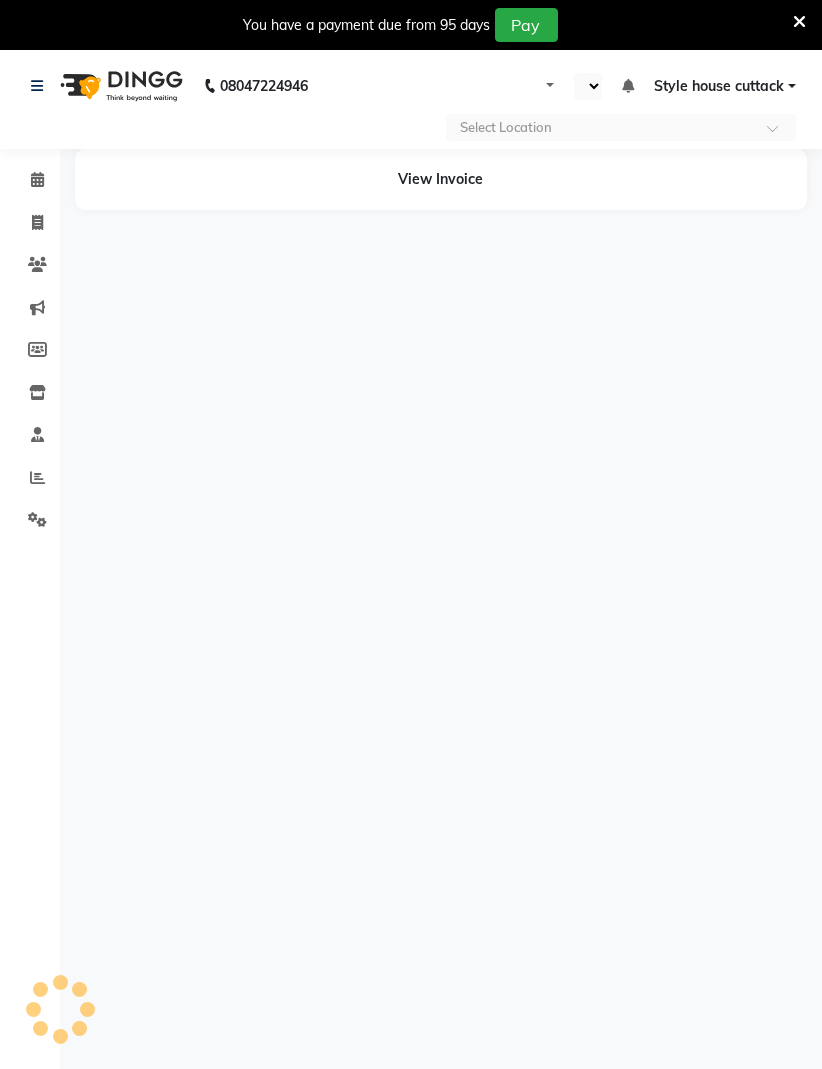 select on "en" 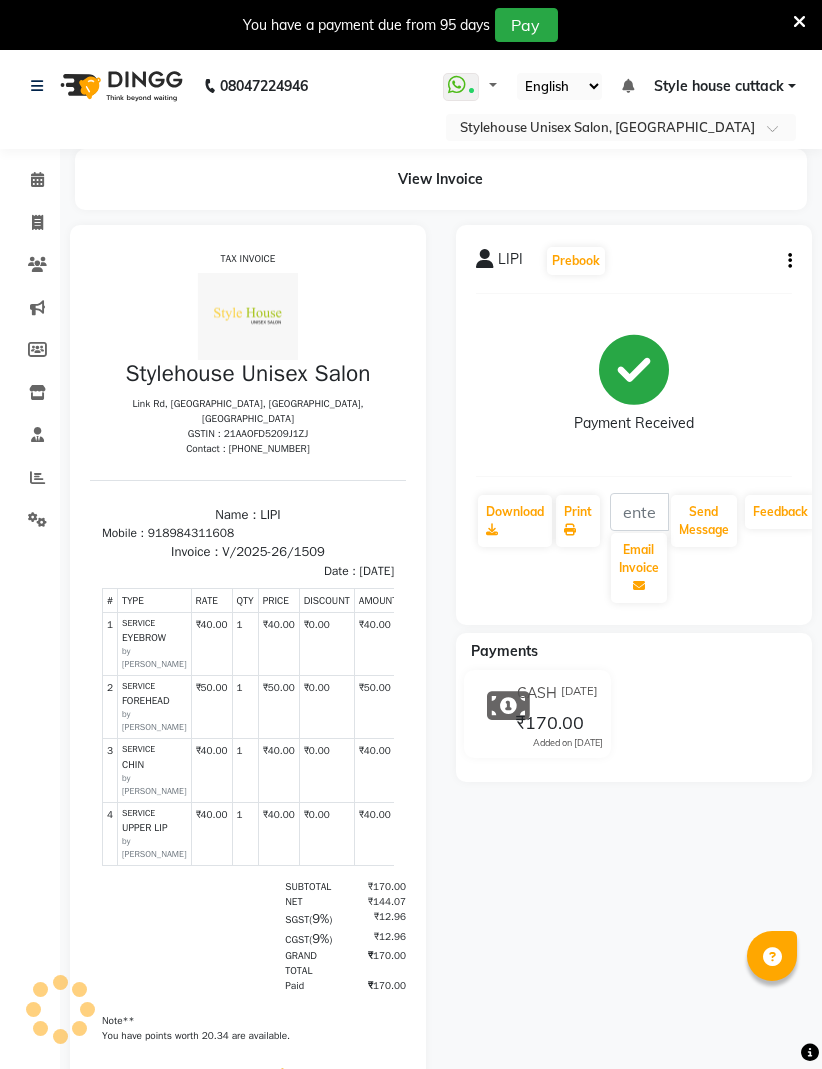 scroll, scrollTop: 0, scrollLeft: 0, axis: both 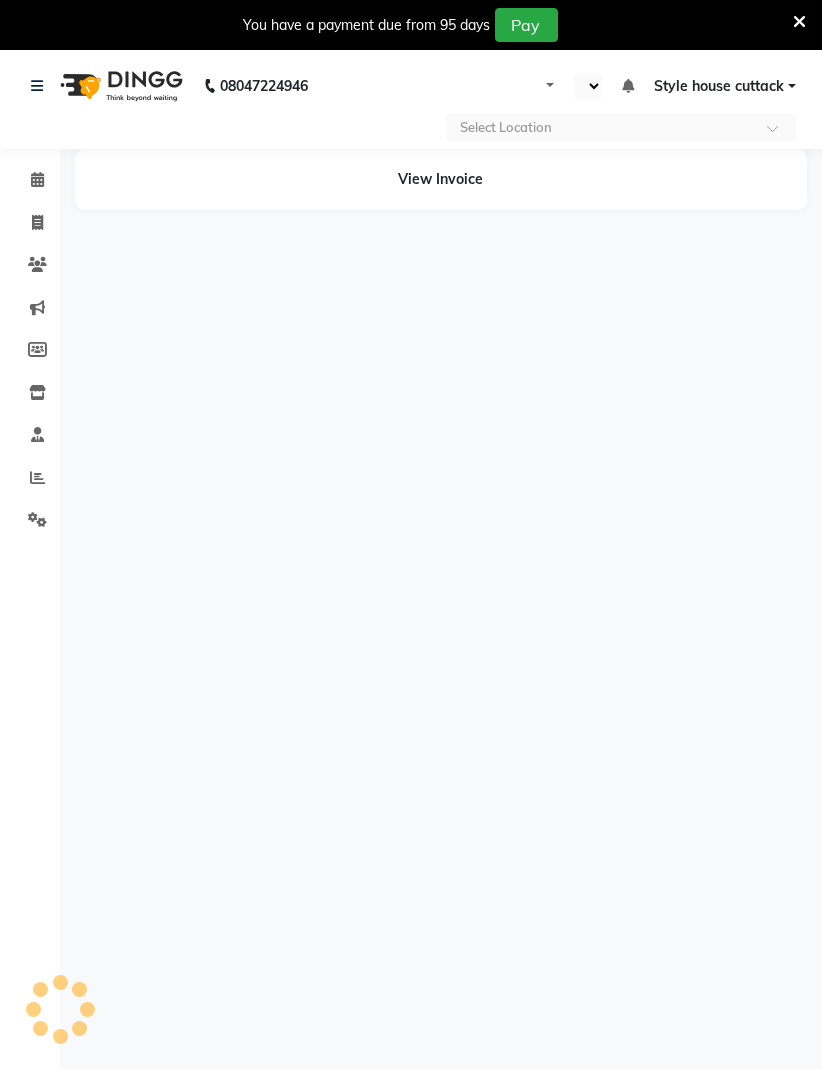 select on "en" 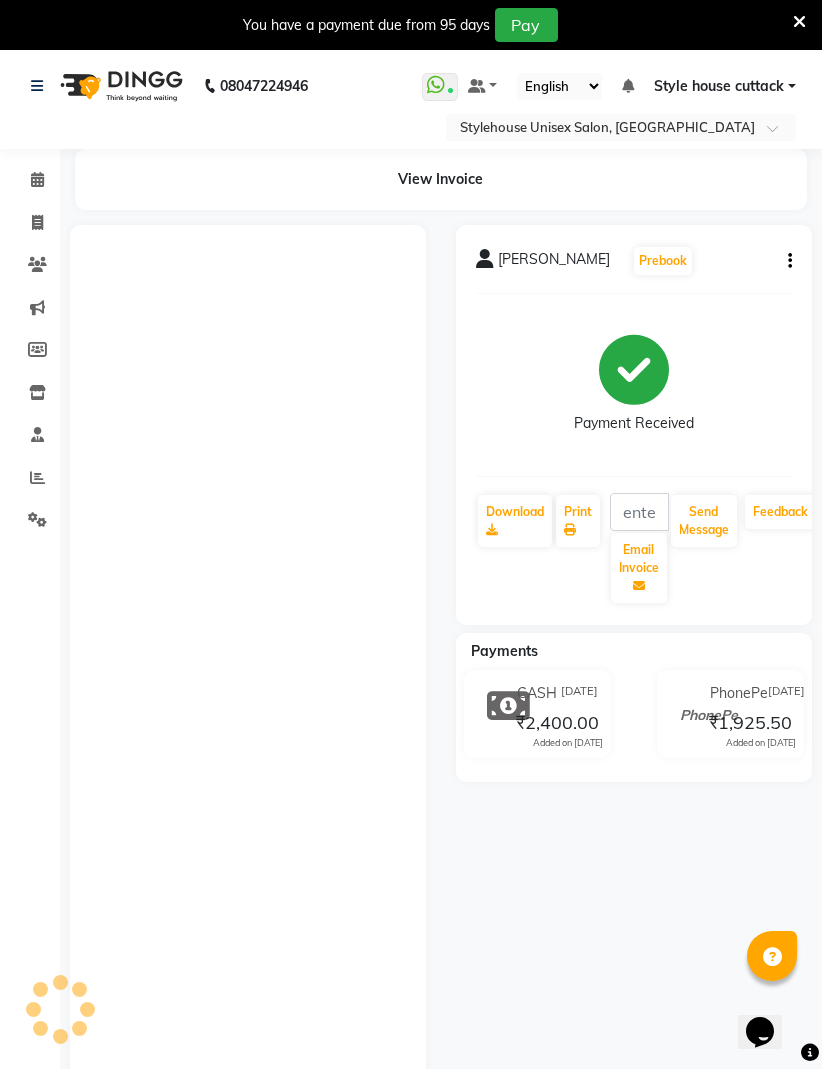 scroll, scrollTop: 0, scrollLeft: 0, axis: both 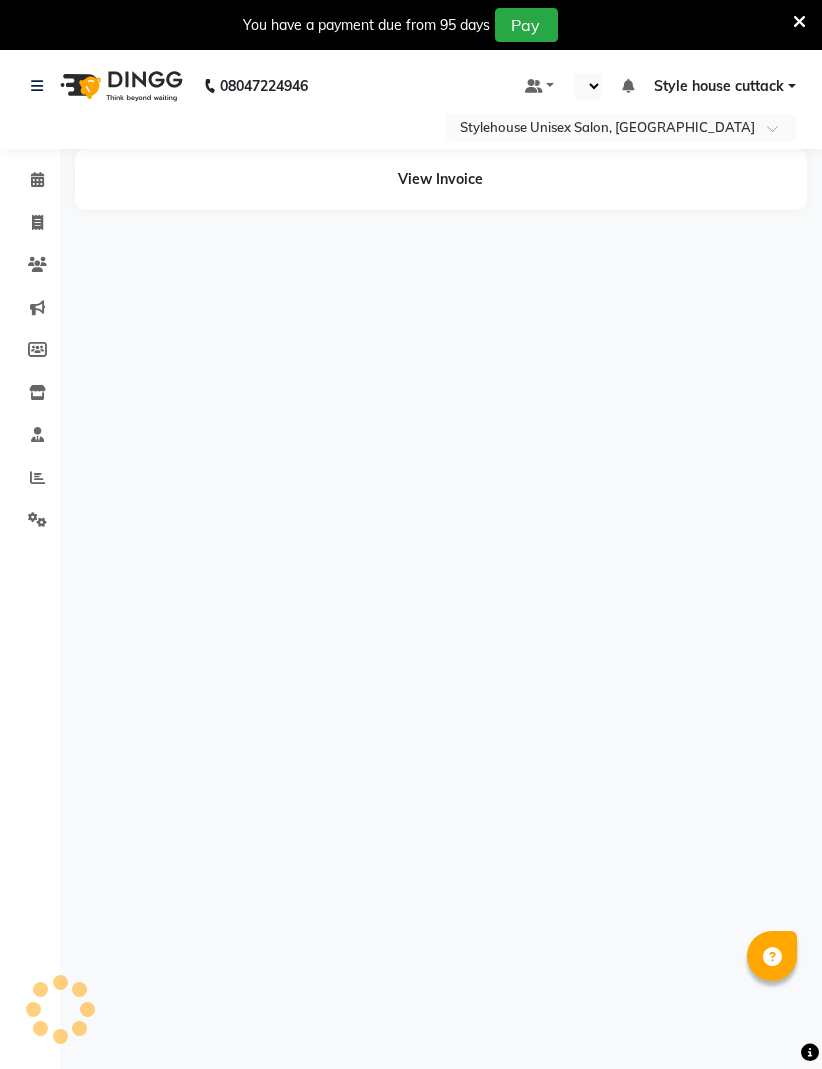 select on "en" 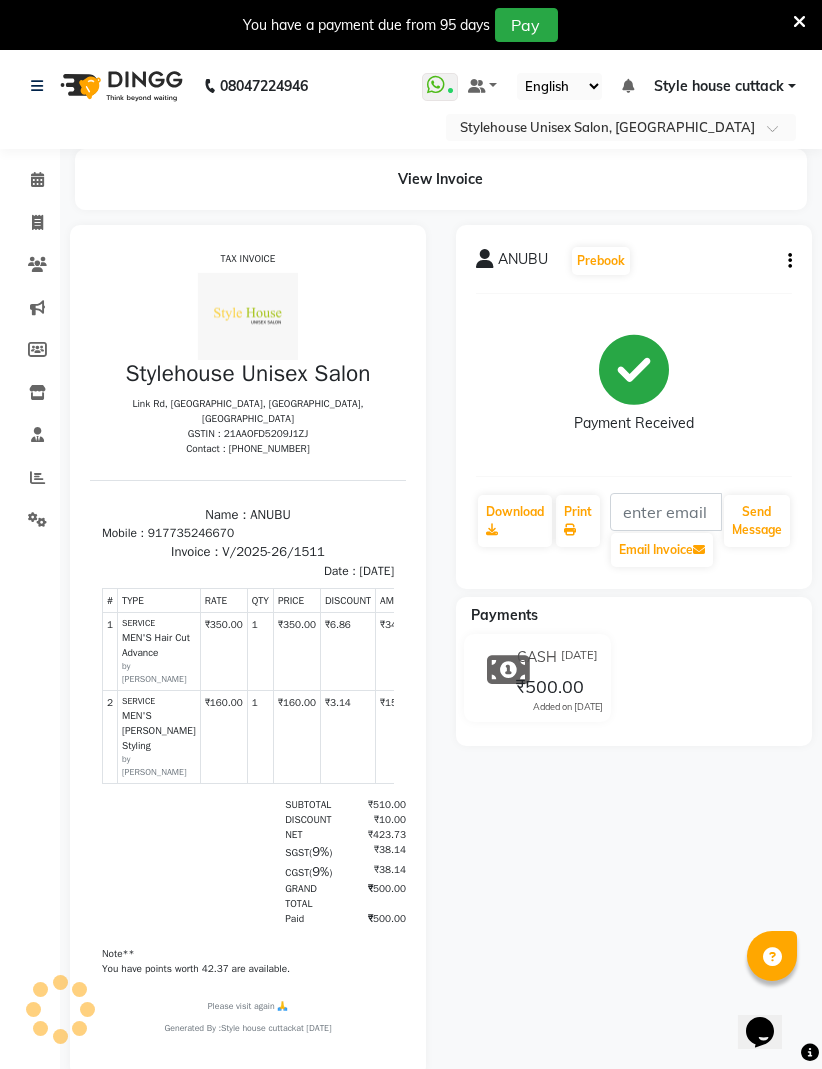 scroll, scrollTop: 0, scrollLeft: 0, axis: both 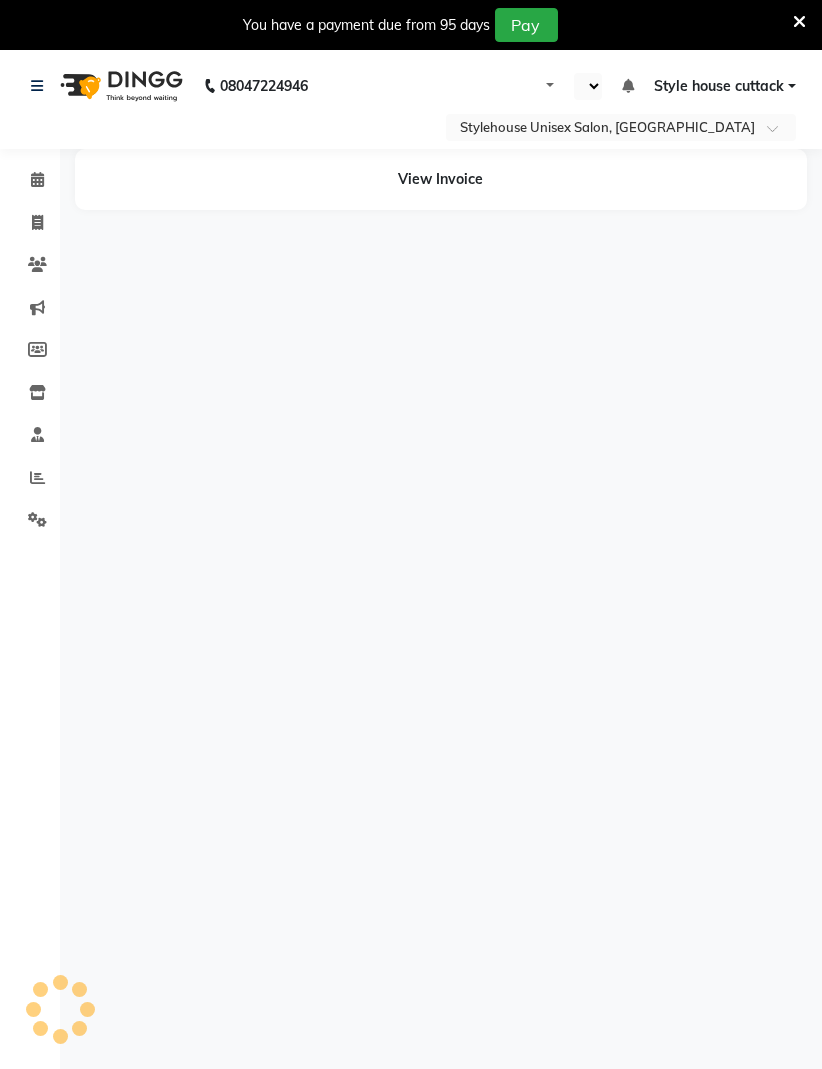 select on "en" 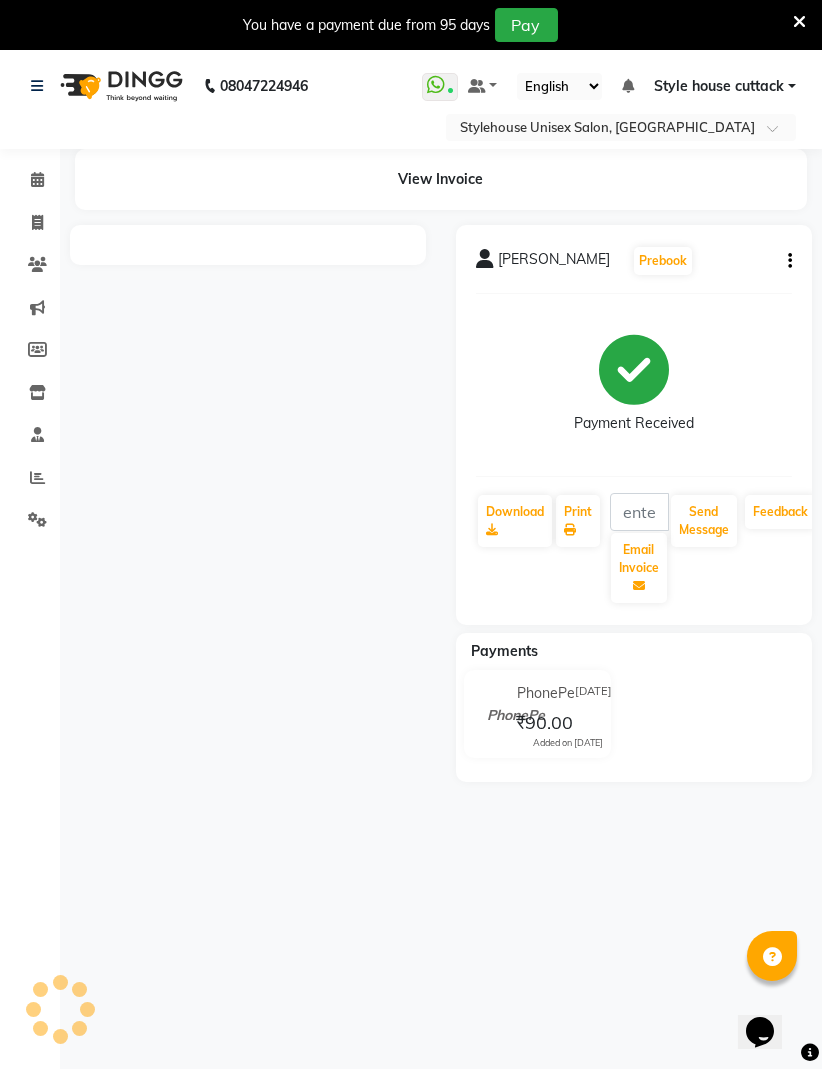 scroll, scrollTop: 0, scrollLeft: 0, axis: both 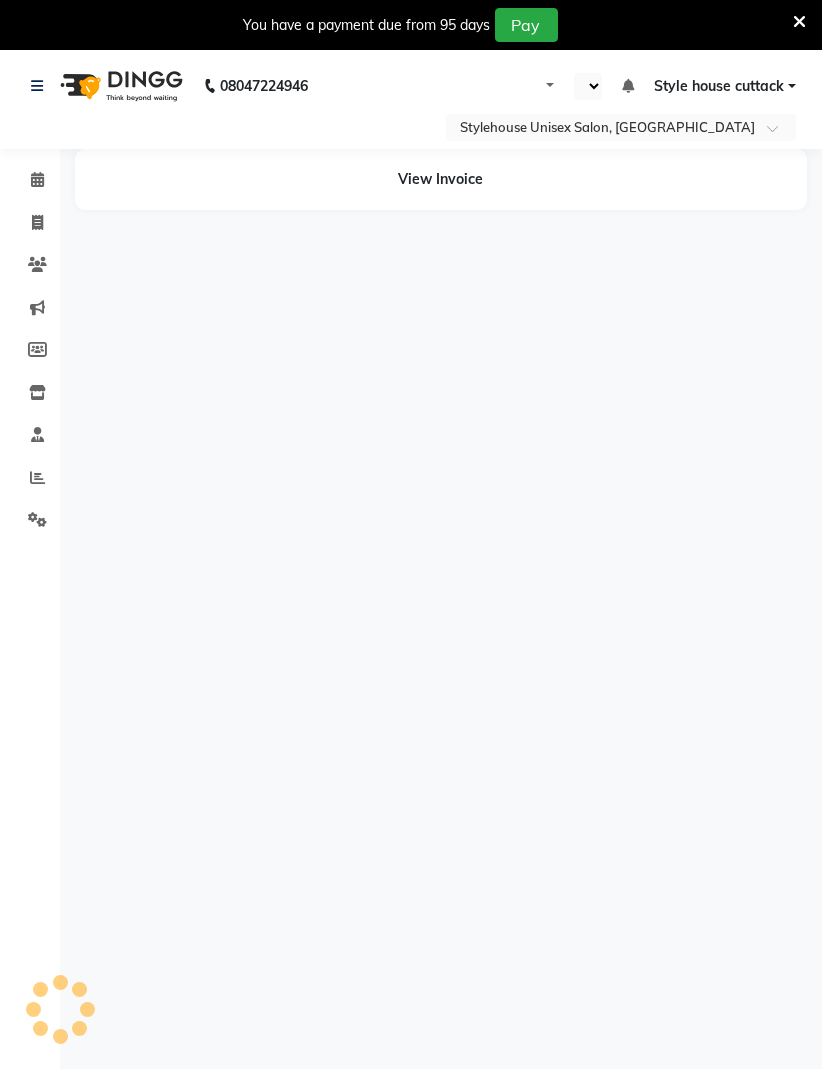 select on "en" 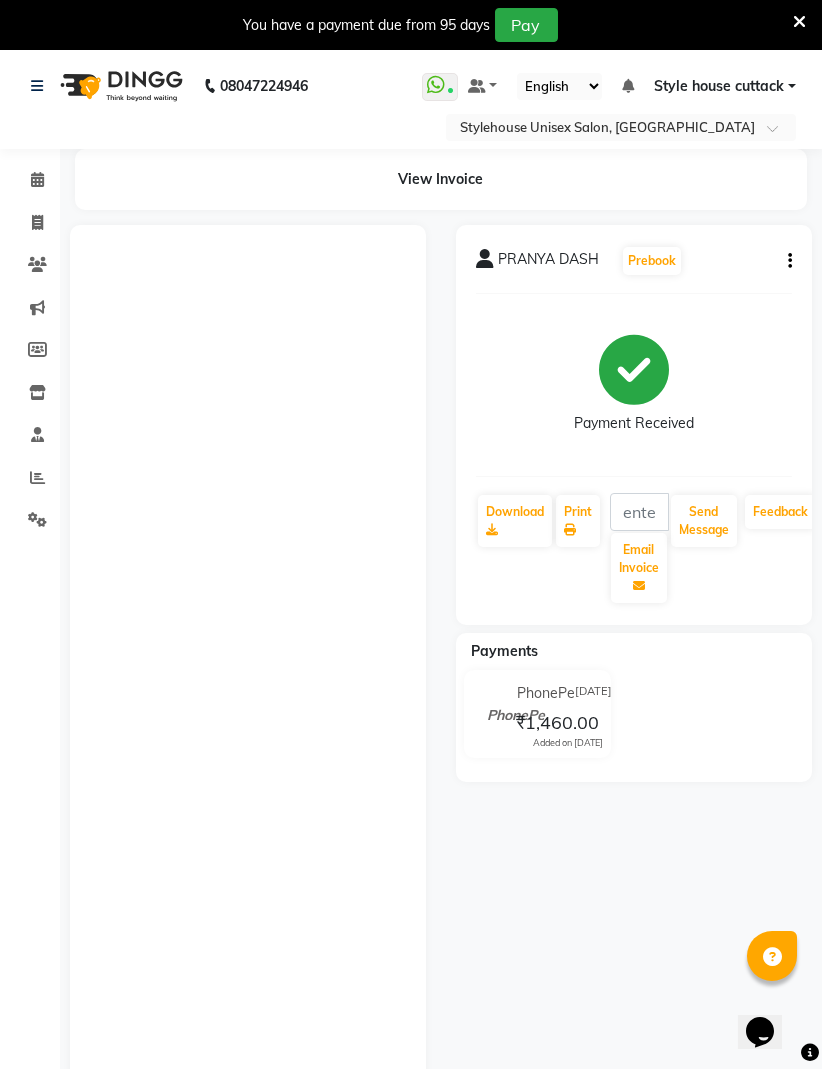 scroll, scrollTop: 0, scrollLeft: 0, axis: both 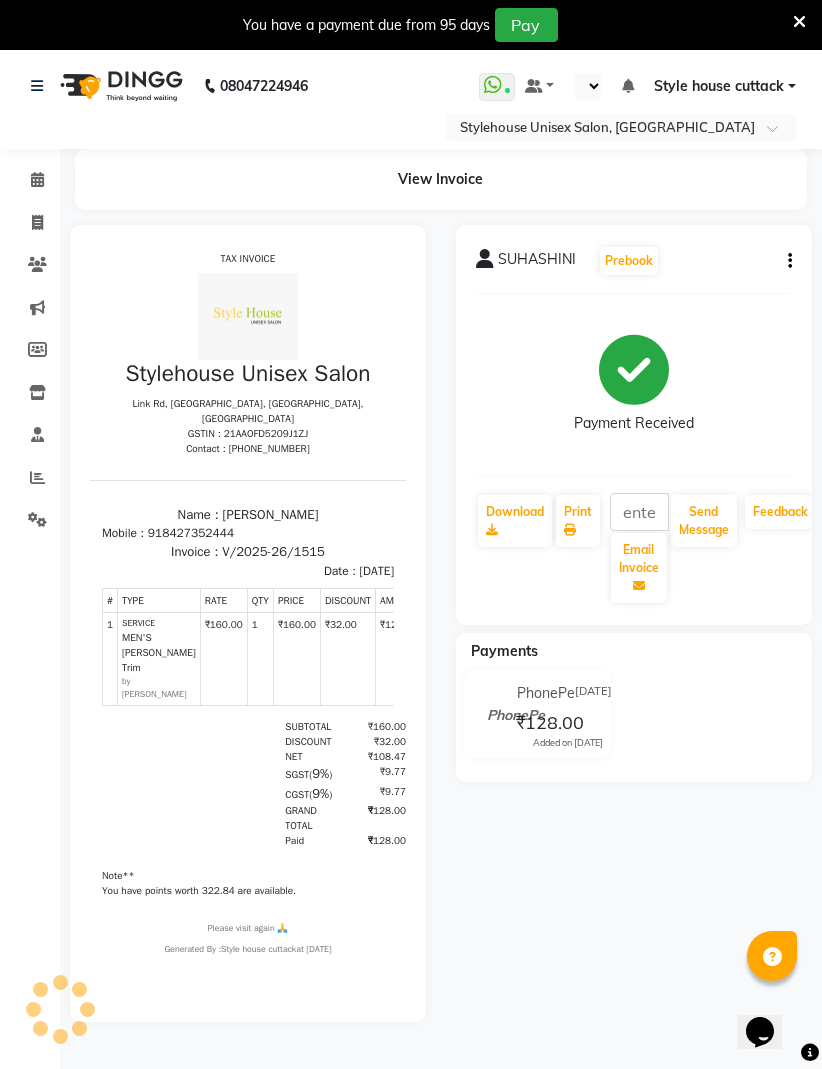 select on "en" 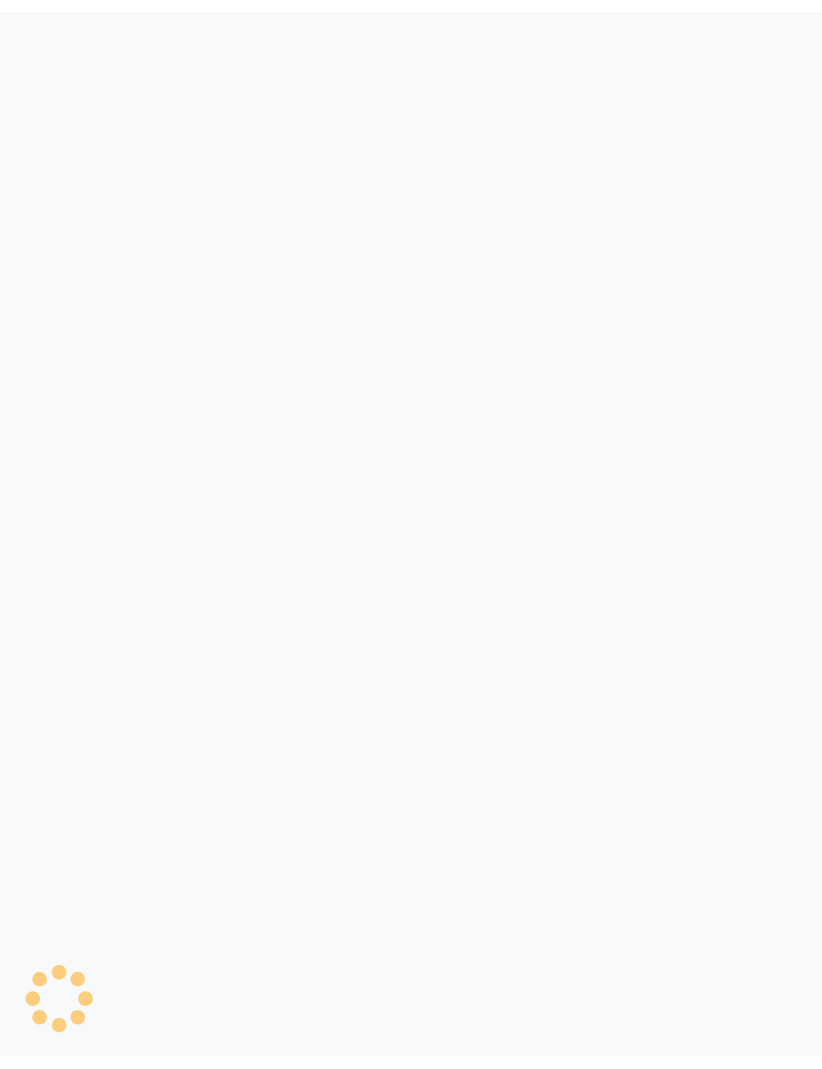 scroll, scrollTop: 0, scrollLeft: 0, axis: both 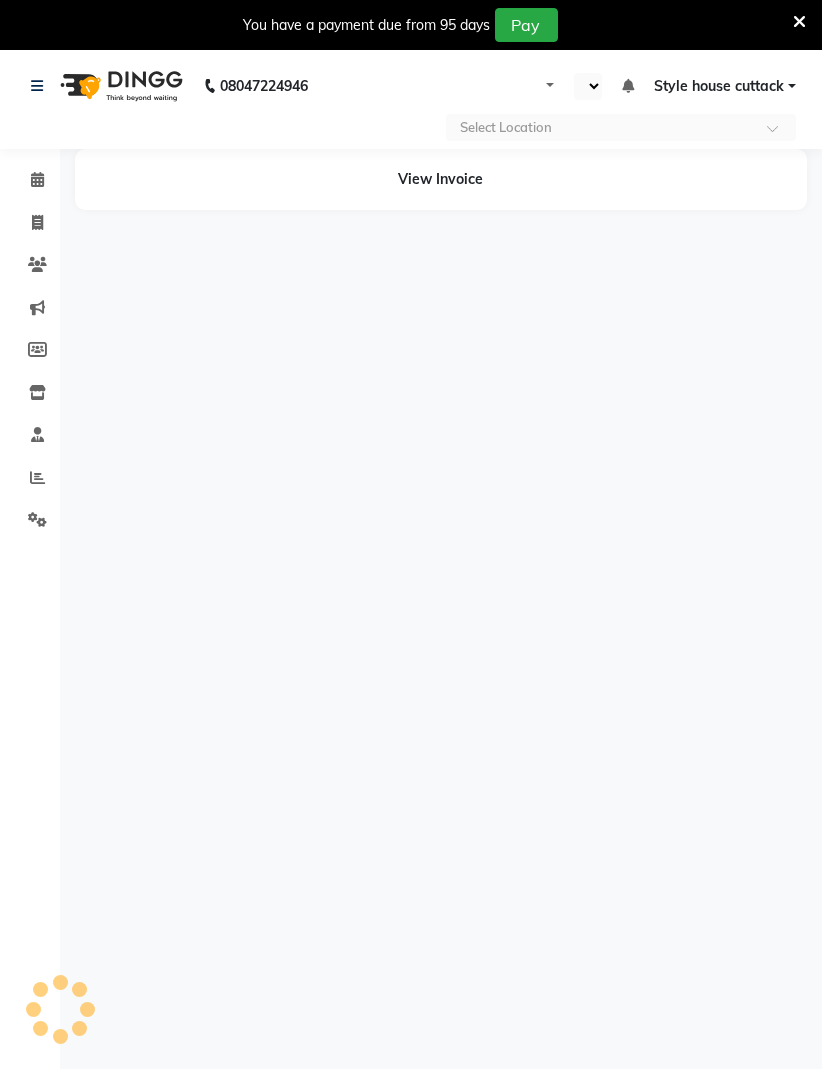 select on "en" 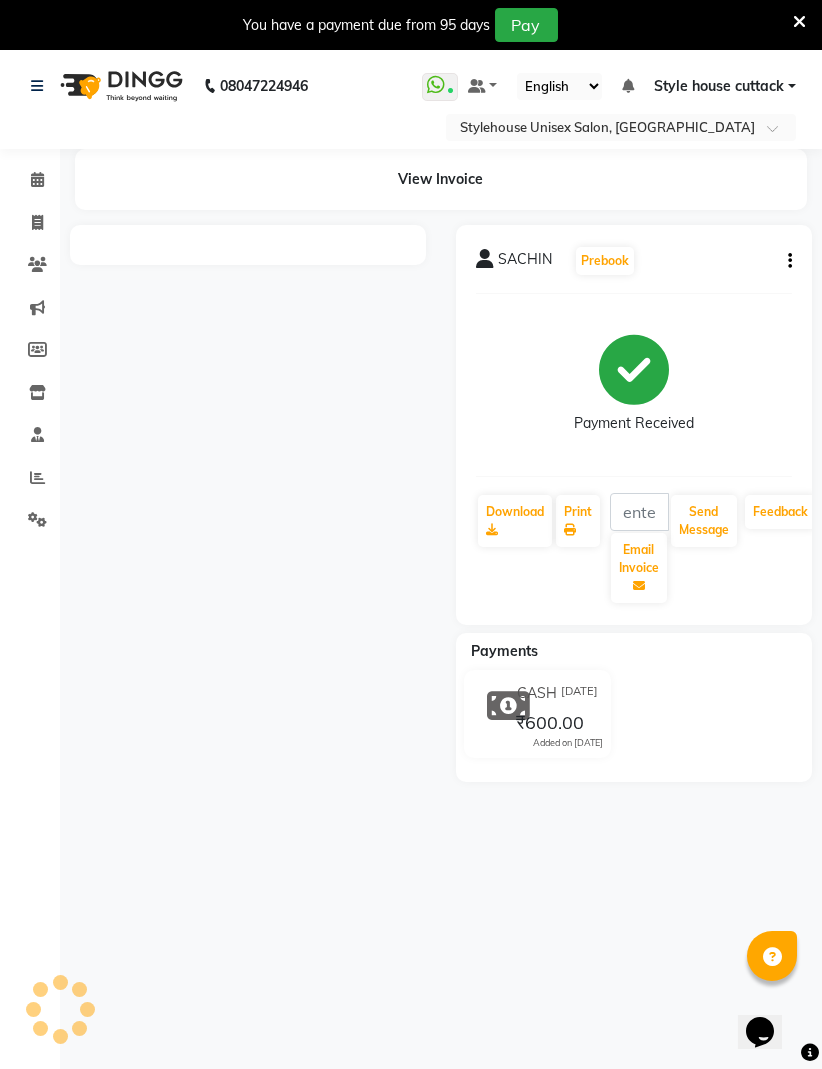 scroll, scrollTop: 0, scrollLeft: 0, axis: both 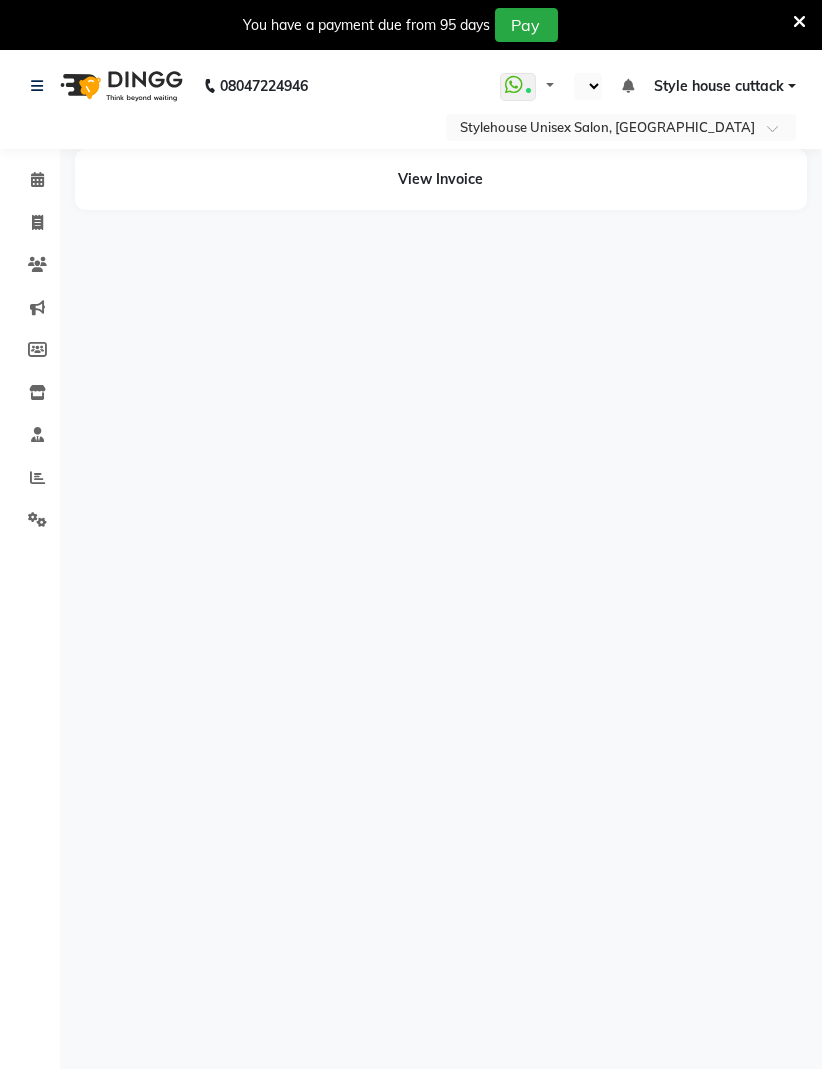 select on "en" 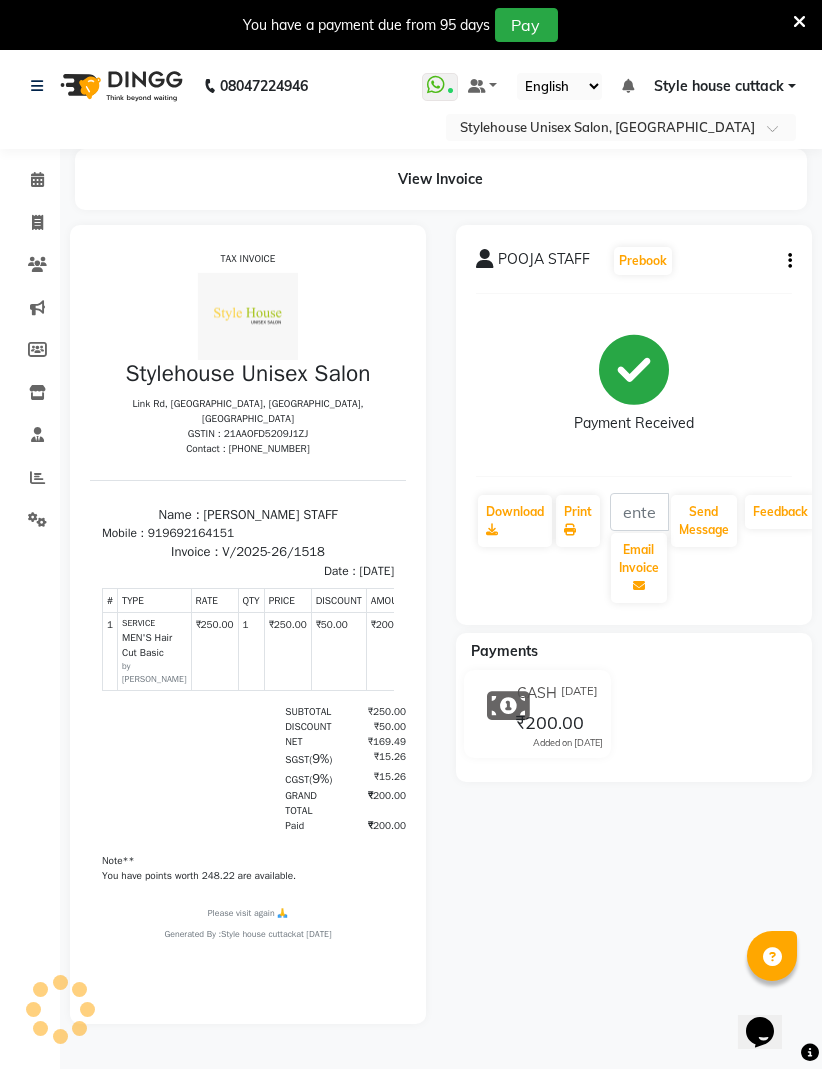 scroll, scrollTop: 0, scrollLeft: 0, axis: both 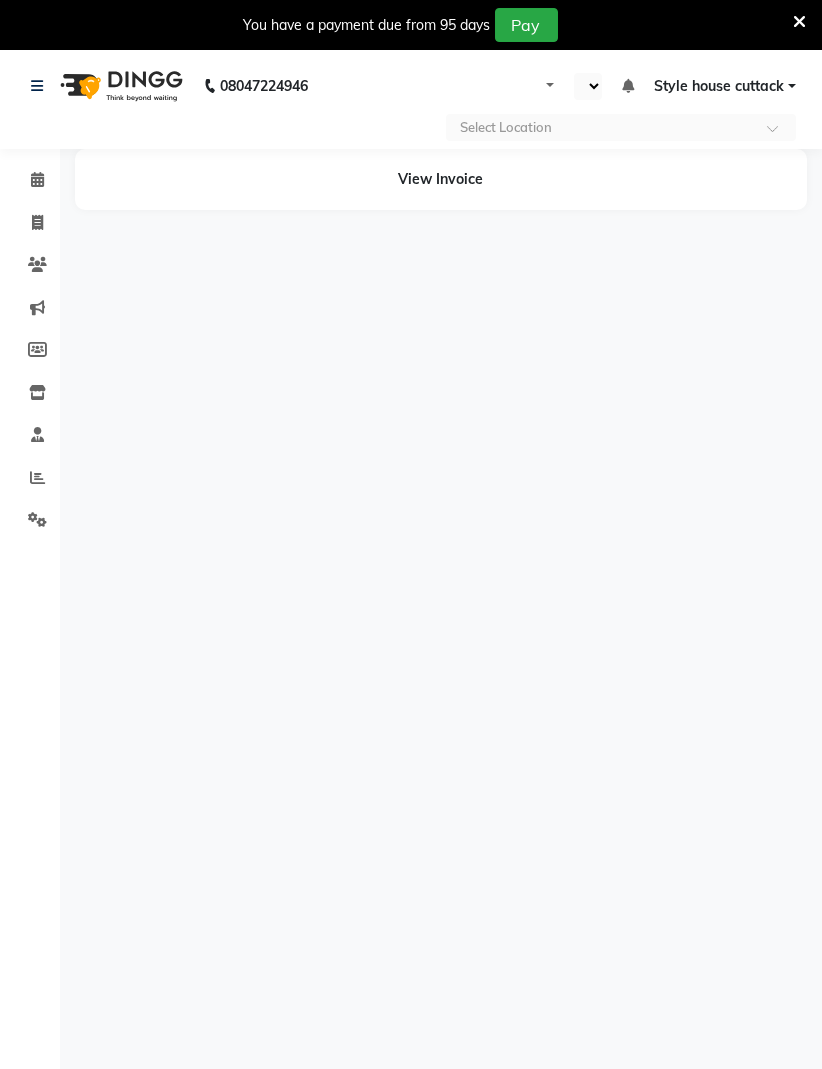 select on "en" 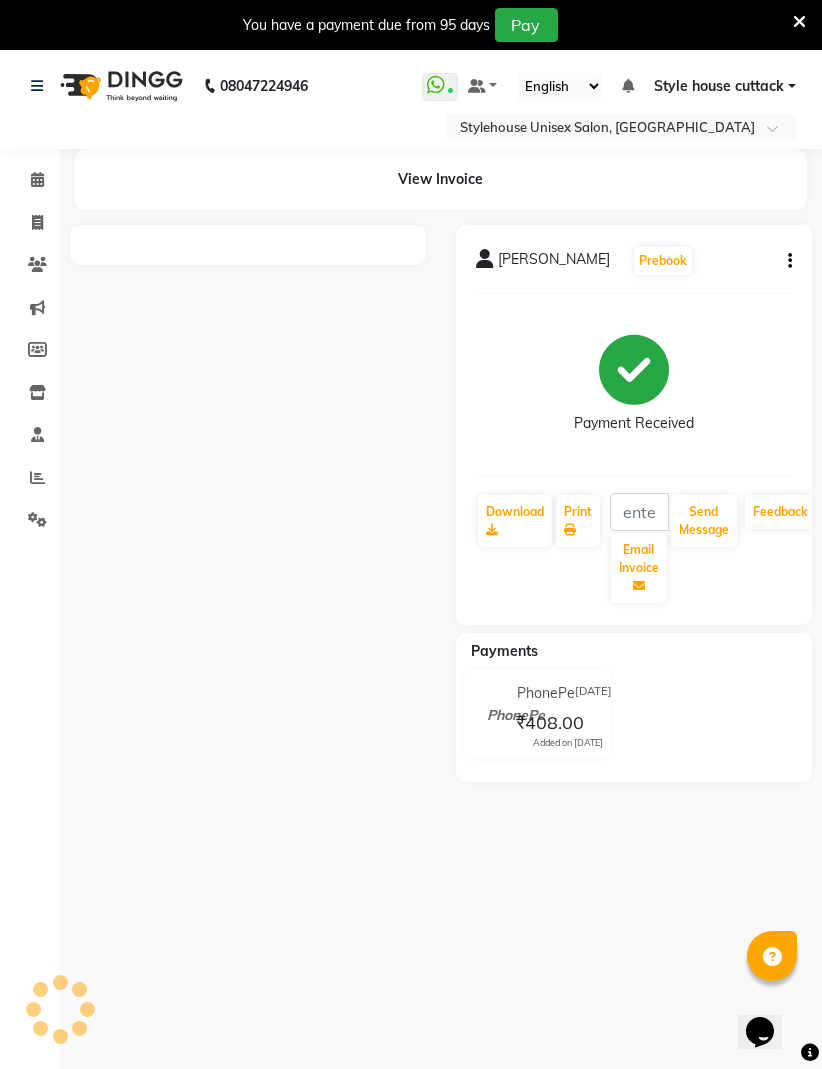 scroll, scrollTop: 0, scrollLeft: 0, axis: both 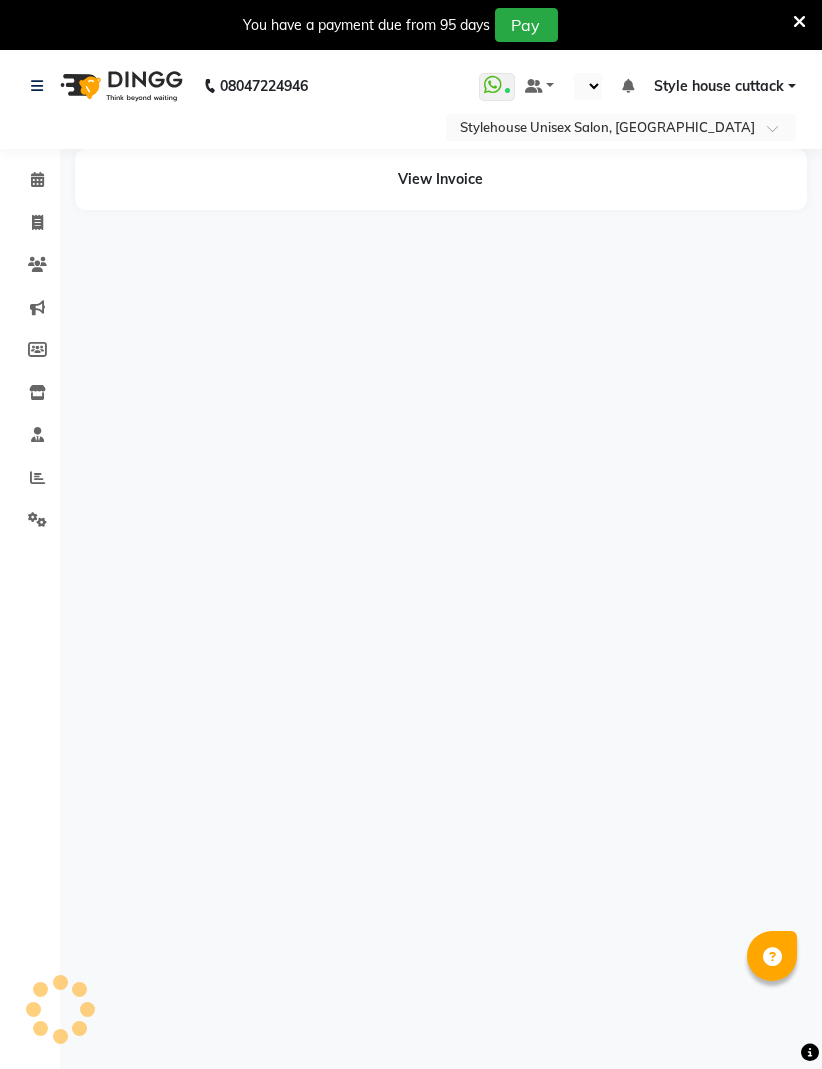 select on "en" 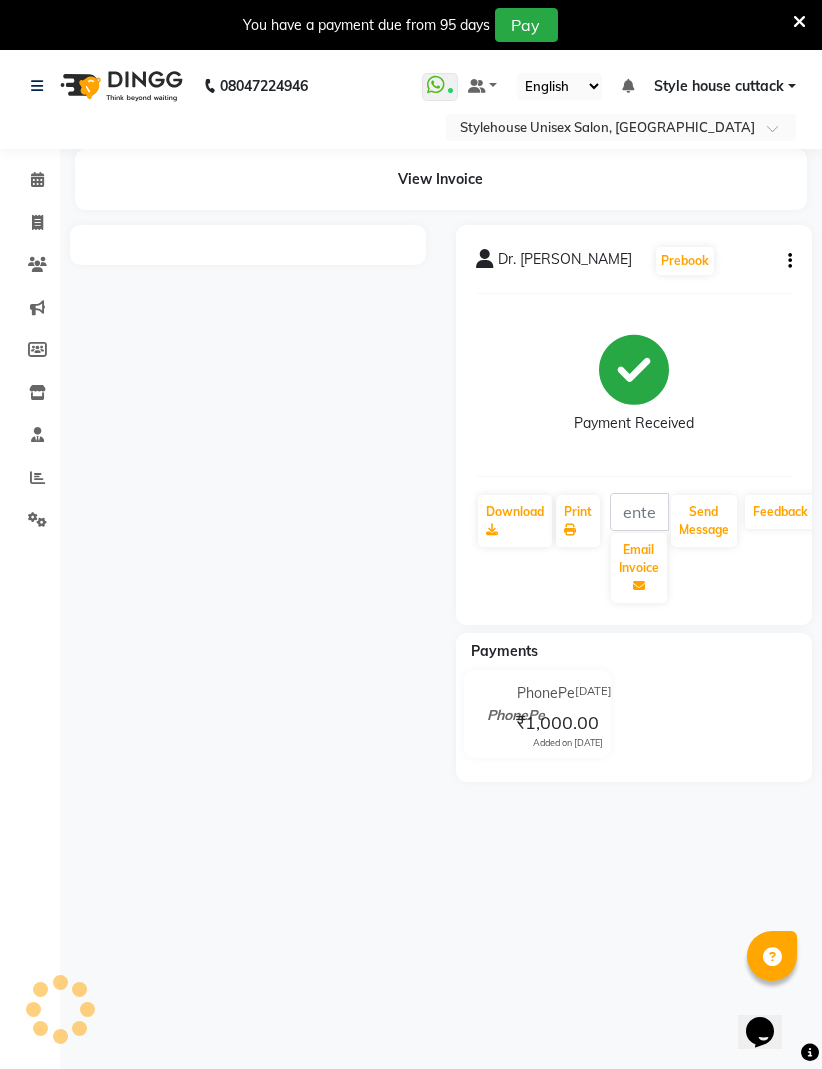 scroll, scrollTop: 0, scrollLeft: 0, axis: both 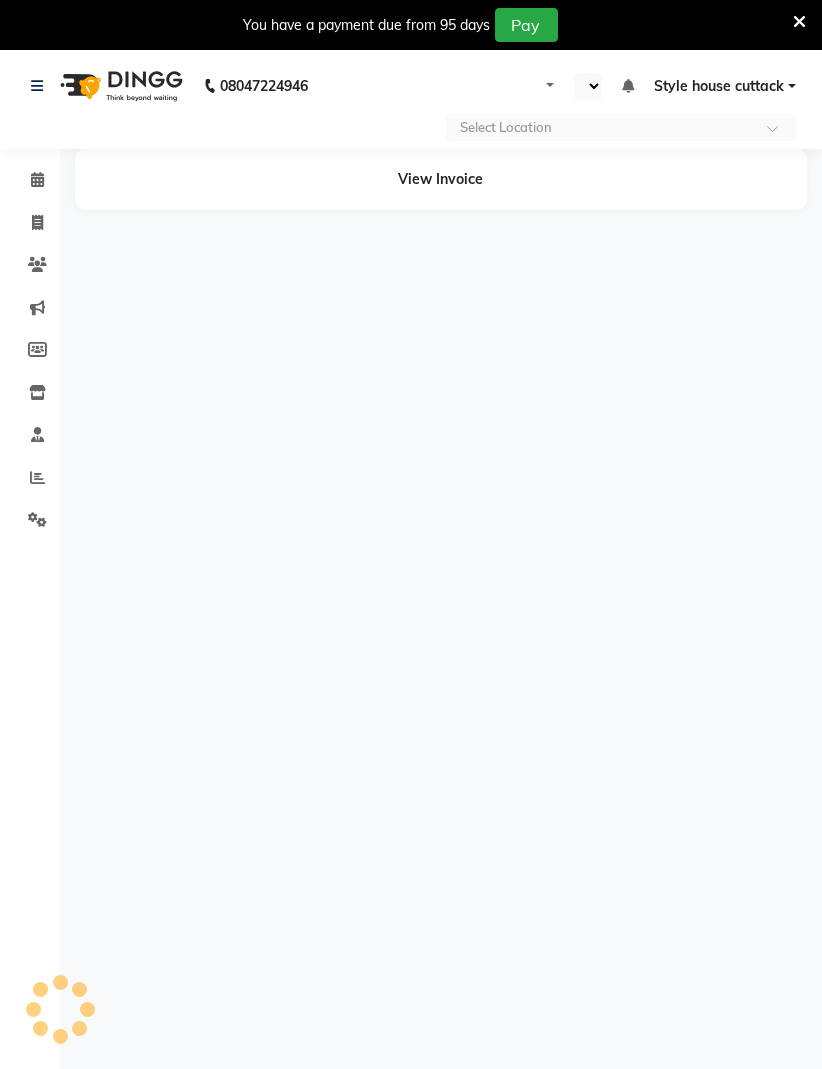 select on "en" 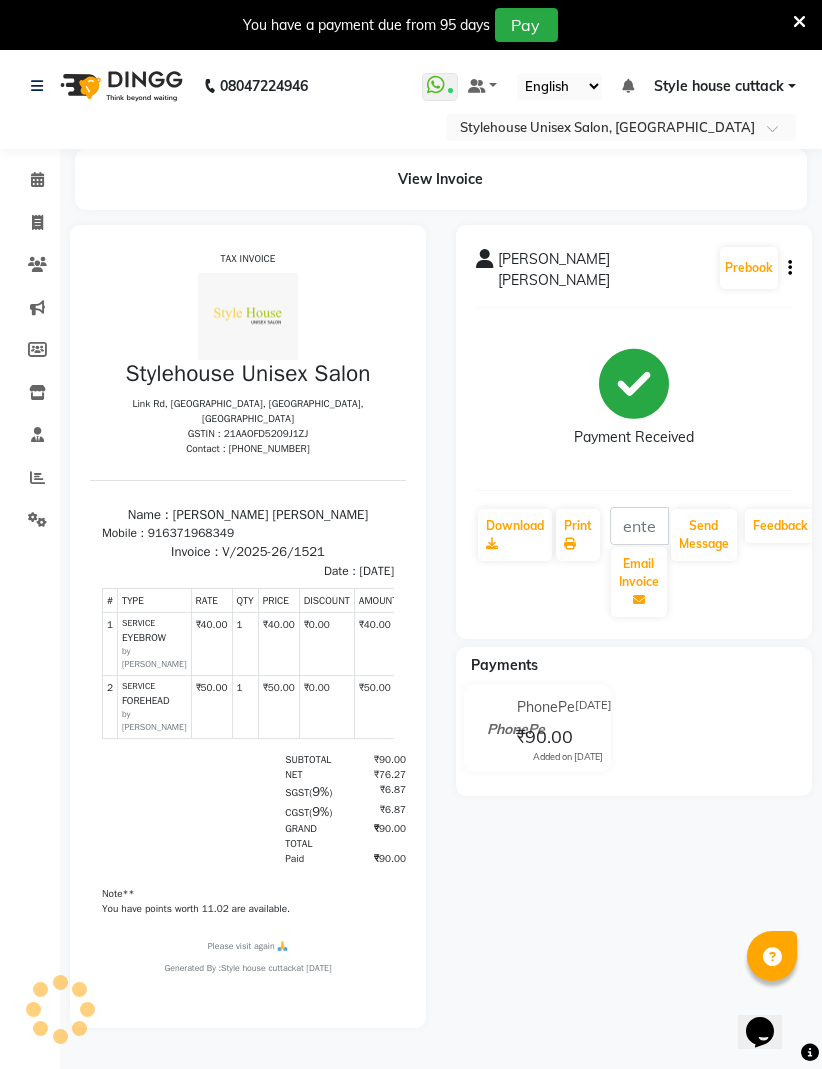 scroll, scrollTop: 0, scrollLeft: 0, axis: both 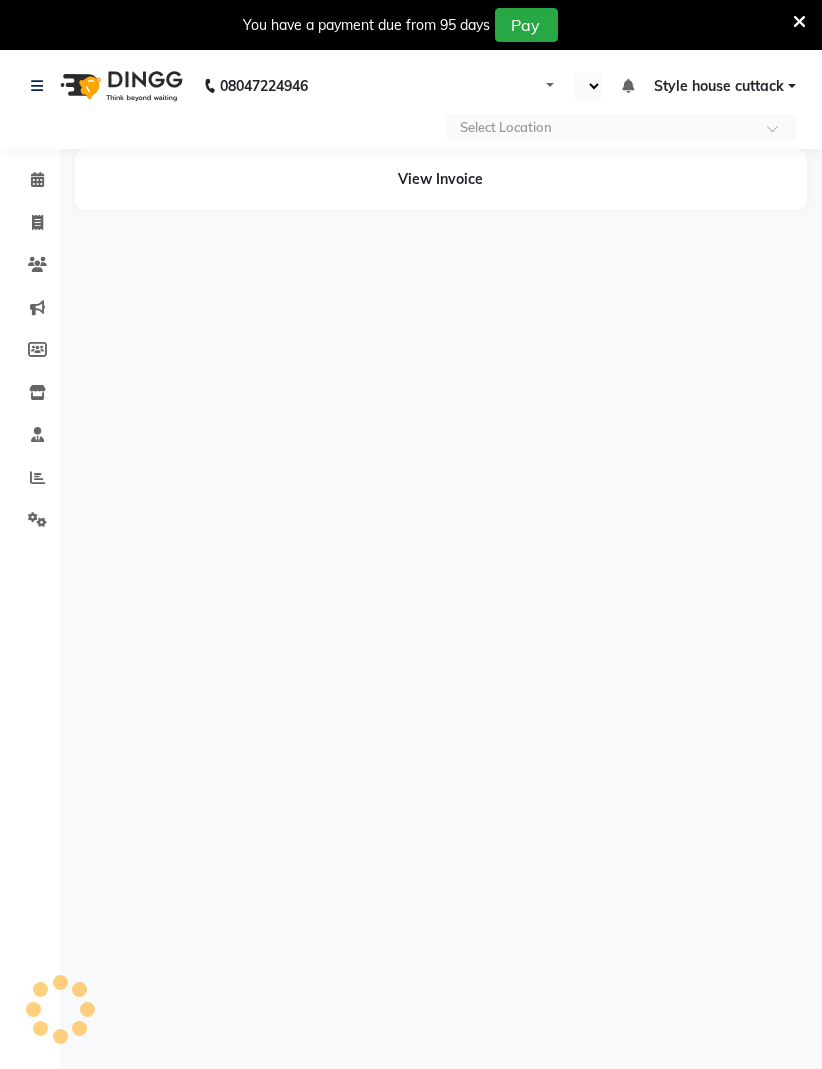 select on "en" 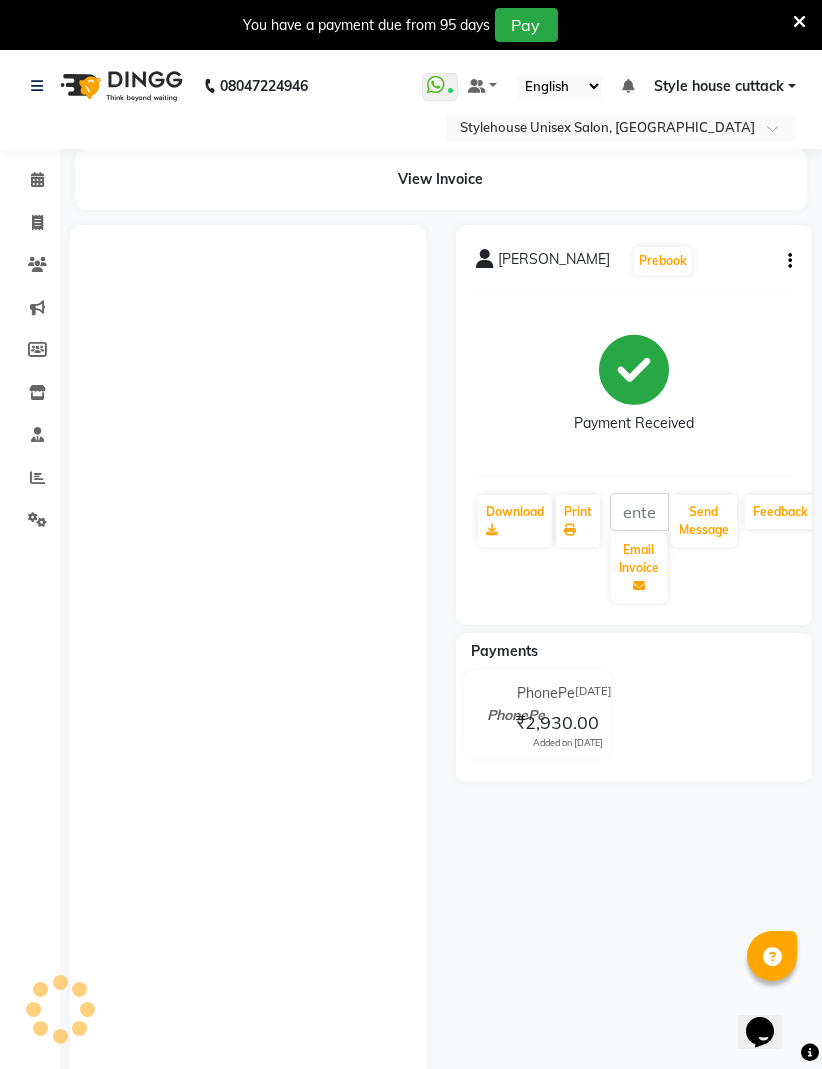 scroll, scrollTop: 0, scrollLeft: 0, axis: both 